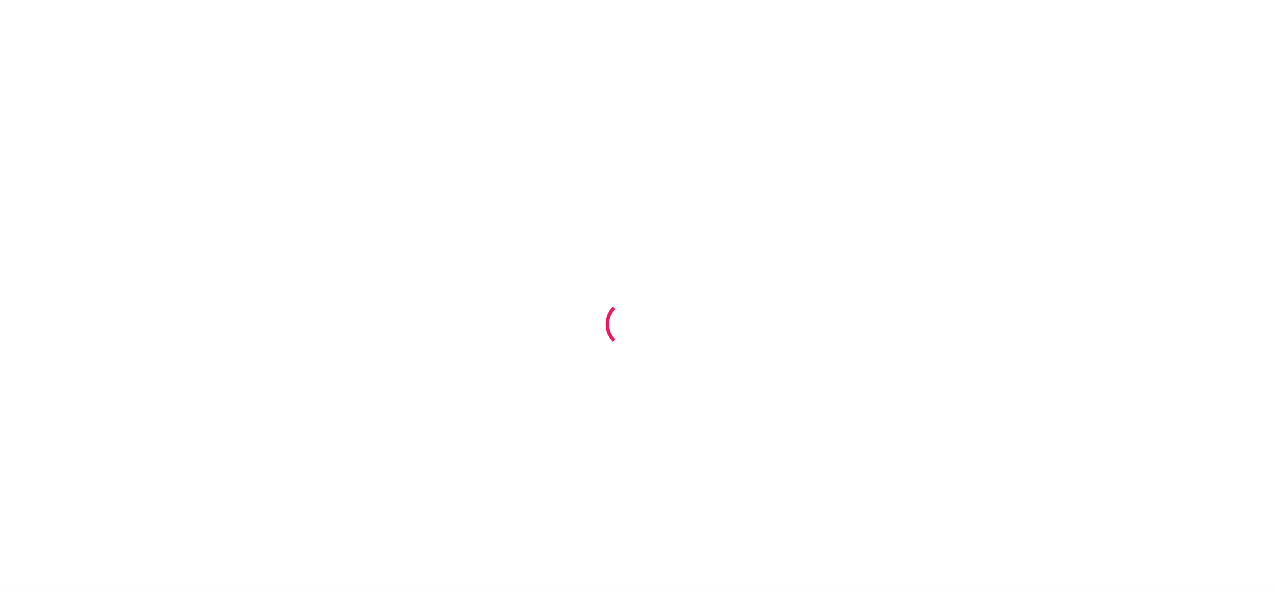 scroll, scrollTop: 0, scrollLeft: 0, axis: both 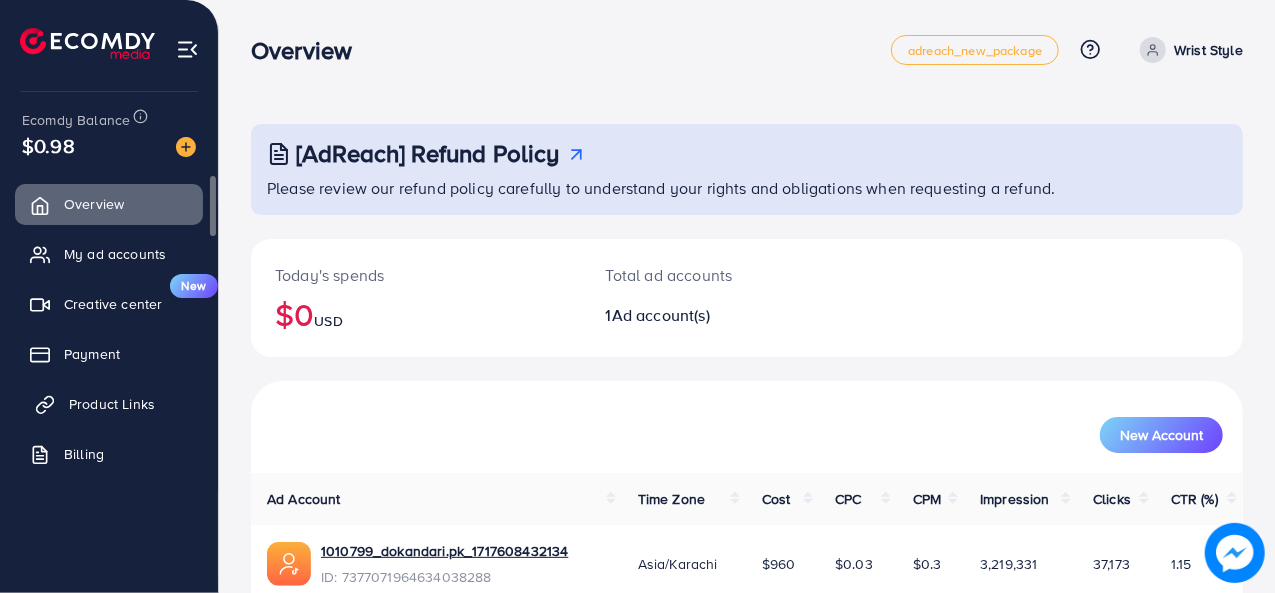 click on "Product Links" at bounding box center [112, 404] 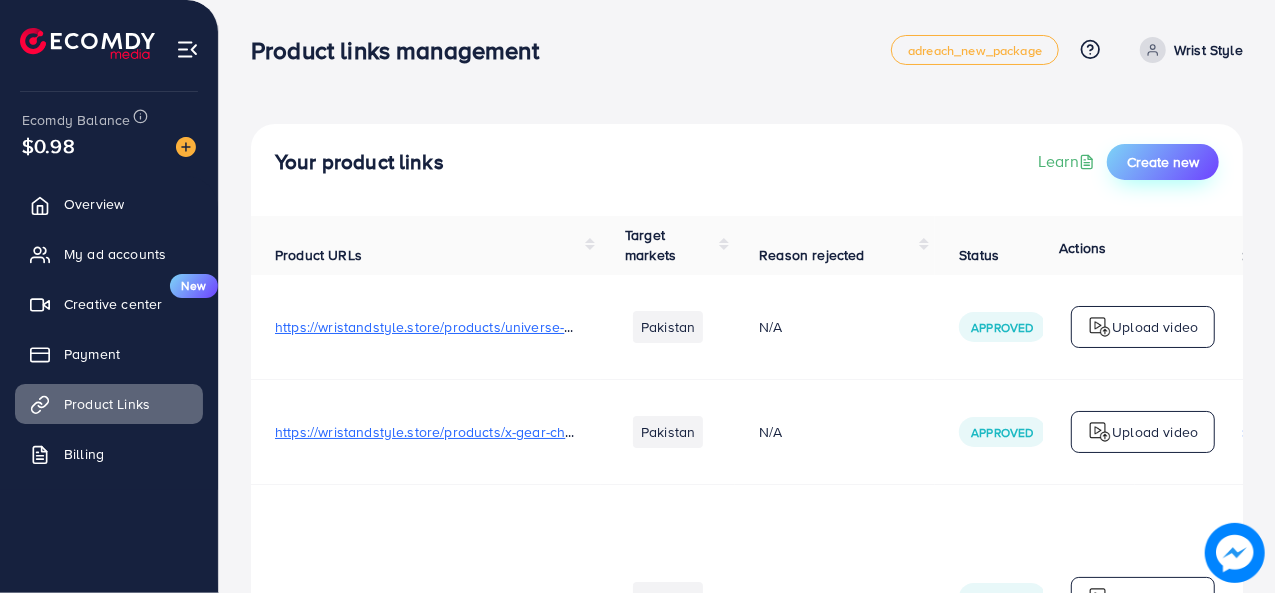click on "Create new" at bounding box center (1163, 162) 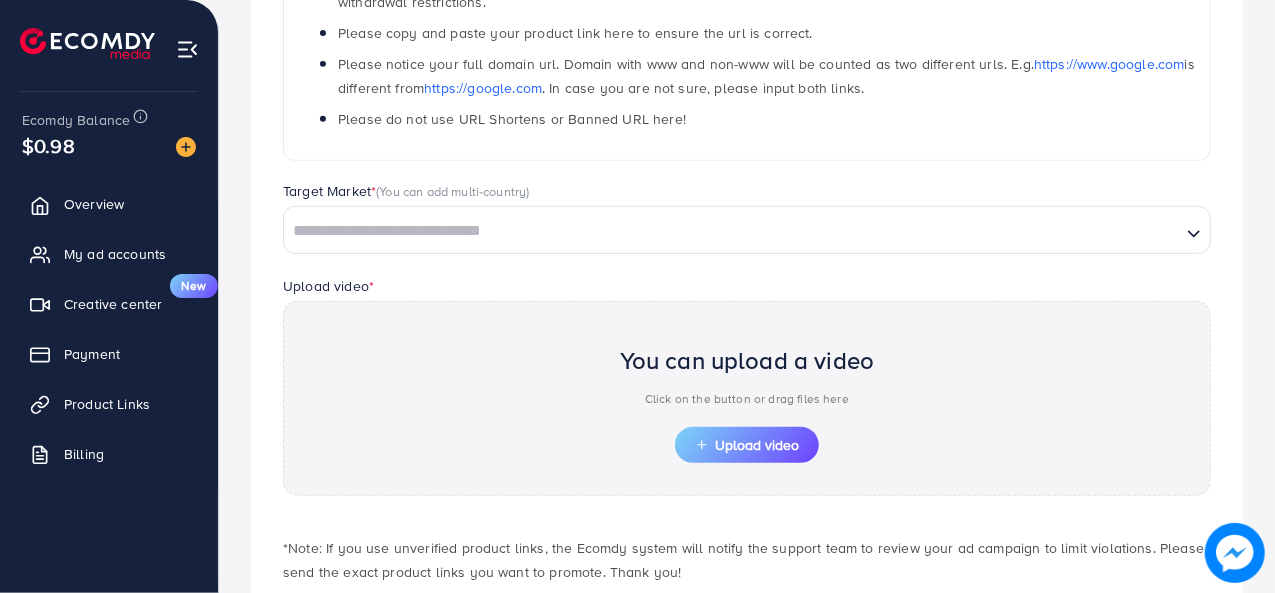 scroll, scrollTop: 418, scrollLeft: 0, axis: vertical 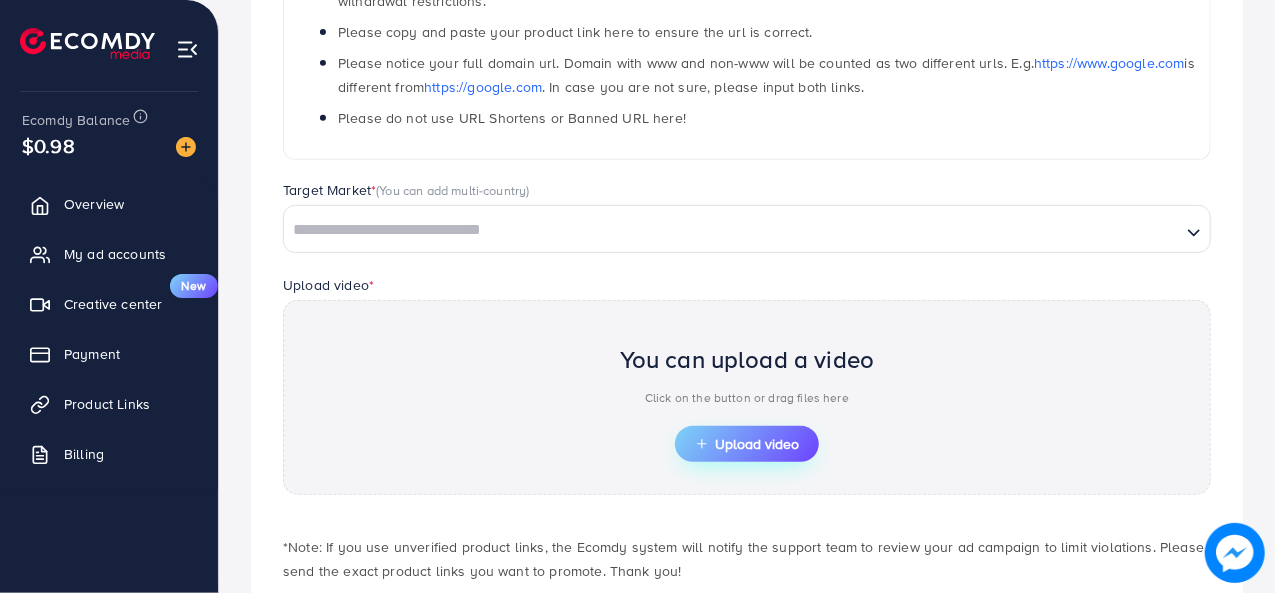 click on "Upload video" at bounding box center [747, 444] 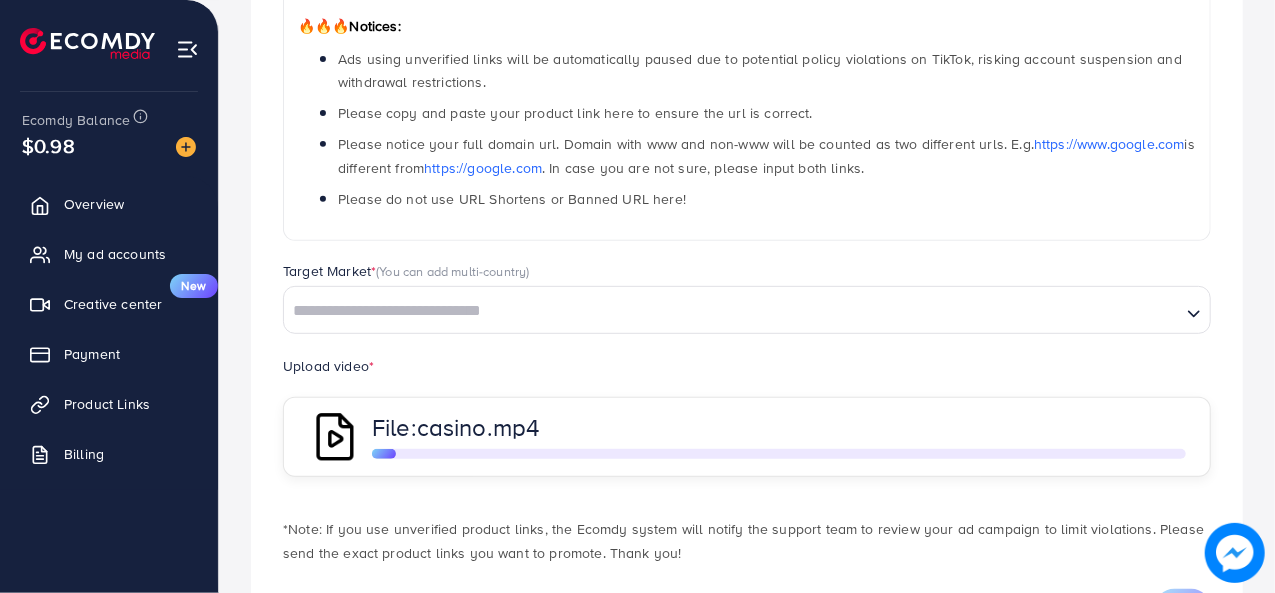 scroll, scrollTop: 418, scrollLeft: 0, axis: vertical 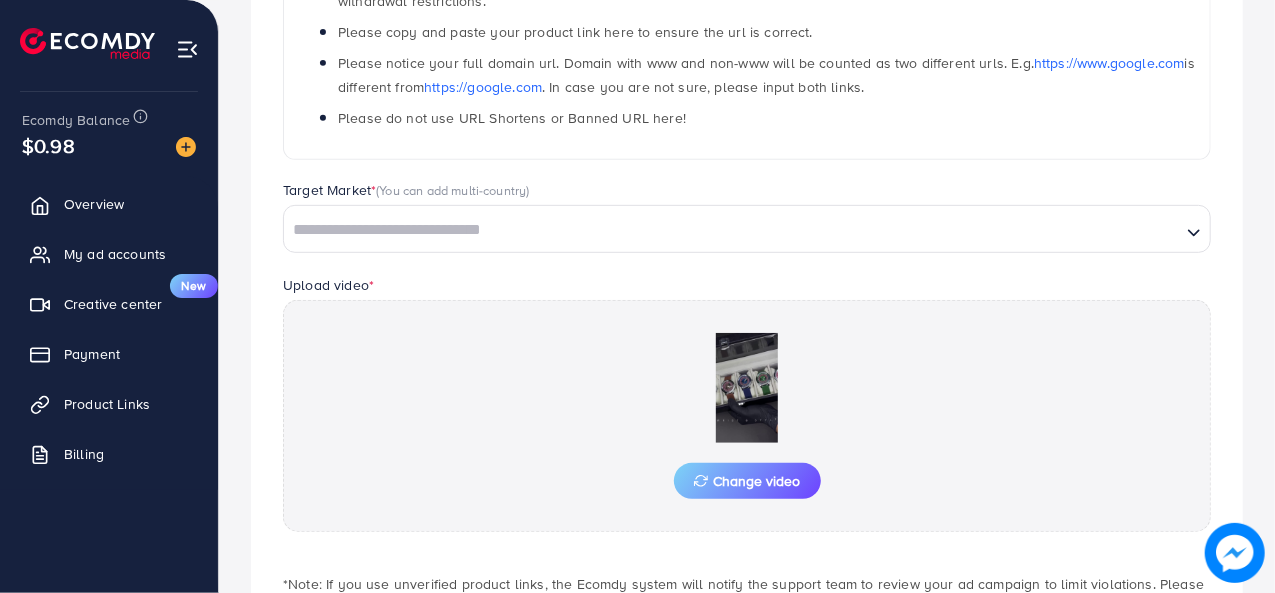 click on "Loading..." at bounding box center [747, 229] 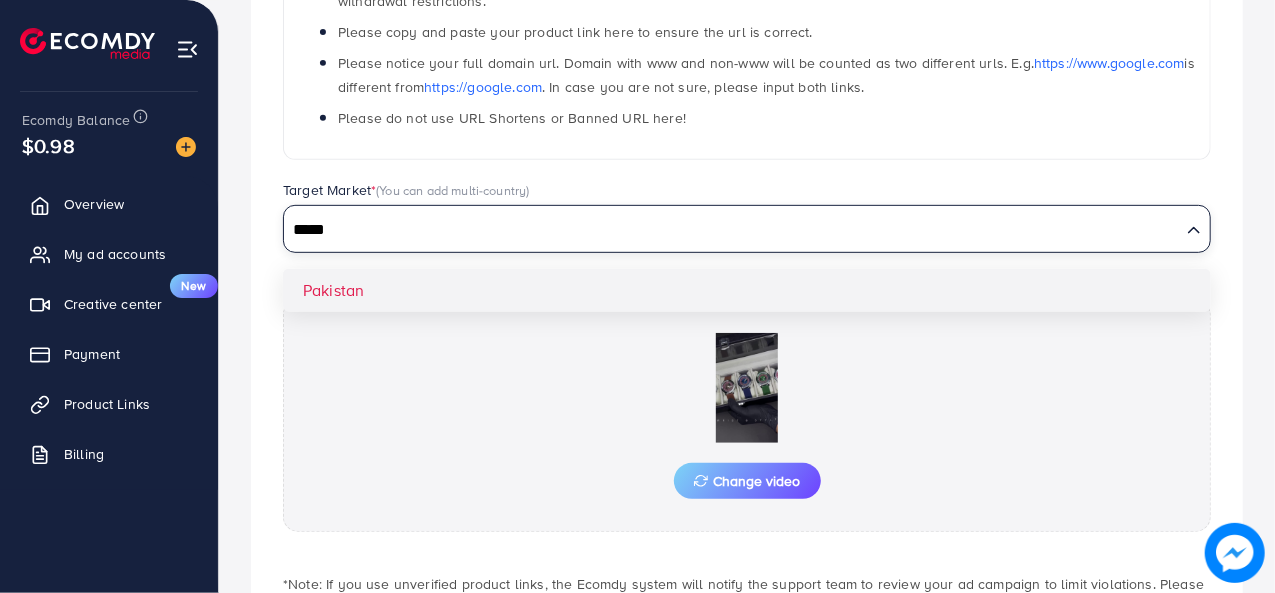 type on "*****" 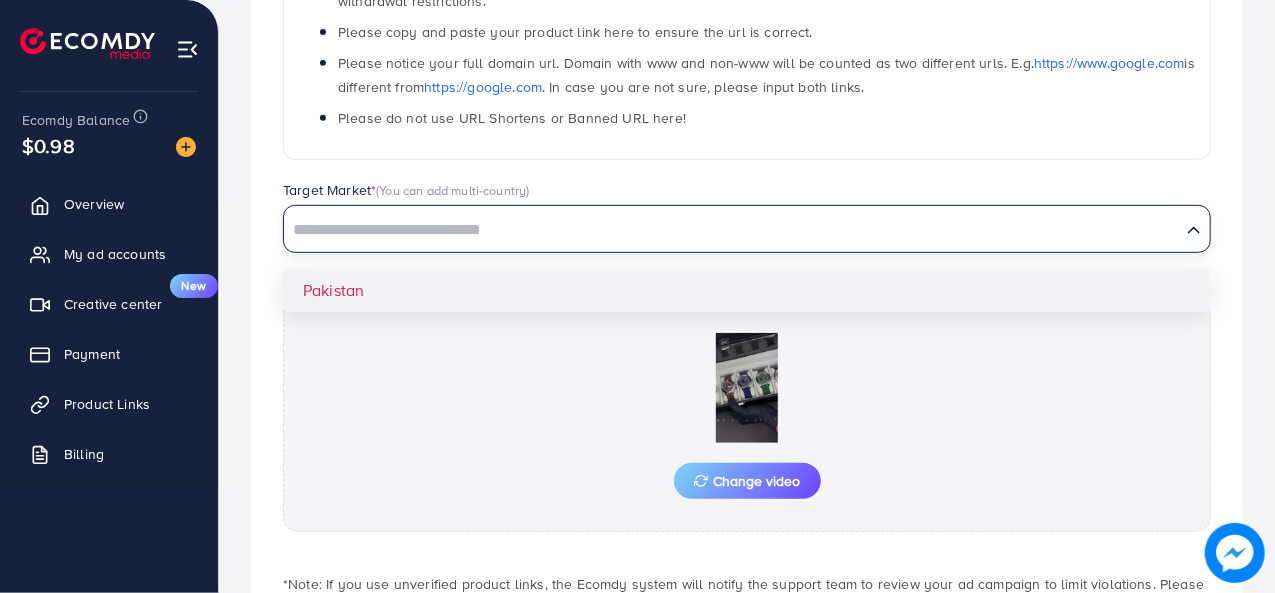 click on "Which products do you want to promote?   Product Url  *  🔥🔥🔥  Notices: Ads using unverified links will be automatically paused due to potential policy violations on TikTok, risking account suspension and withdrawal restrictions. Please copy and paste your product link here to ensure the url is correct. Please notice your full domain url. Domain with www and non-www will be counted as two different urls. E.g.  https://www.google.com  is different from  https://google.com . In case you are not sure, please input both links. Please do not use URL Shortens or Banned URL here!  Target Market  *  (You can add multi-country)           Loading...
Pakistan
Upload video  *  Change video   *Note: If you use unverified product links, the Ecomdy system will notify the support team to review your ad campaign to limit violations. Please send the exact product links you want to promote. Thank you!   Submit" at bounding box center (747, 238) 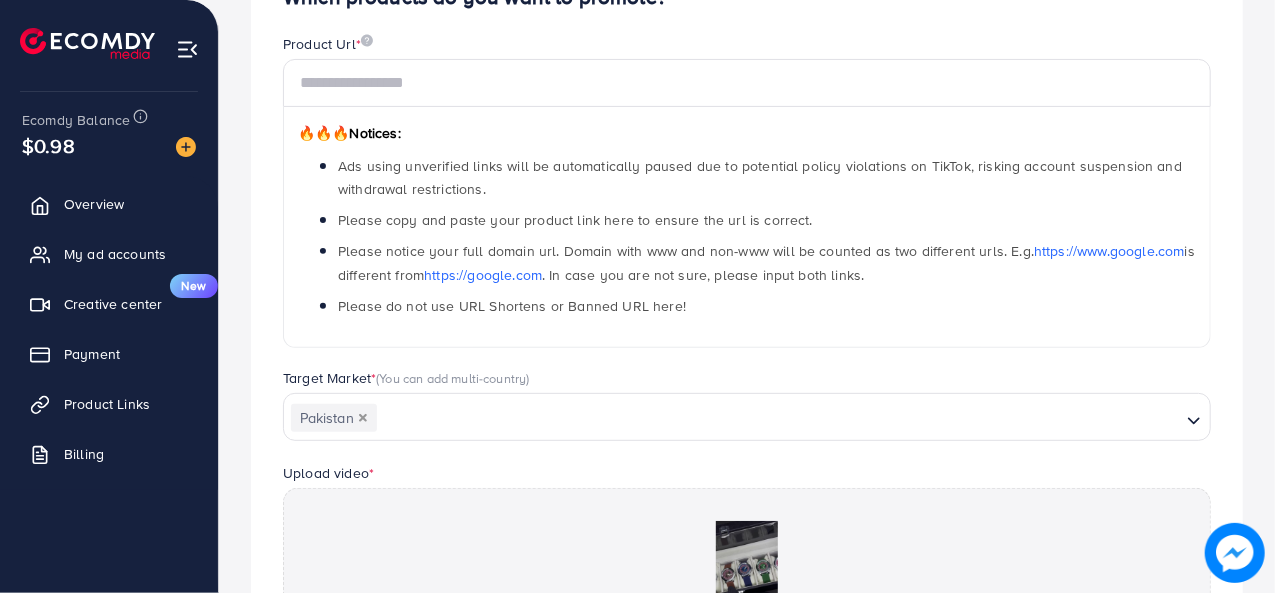 scroll, scrollTop: 0, scrollLeft: 0, axis: both 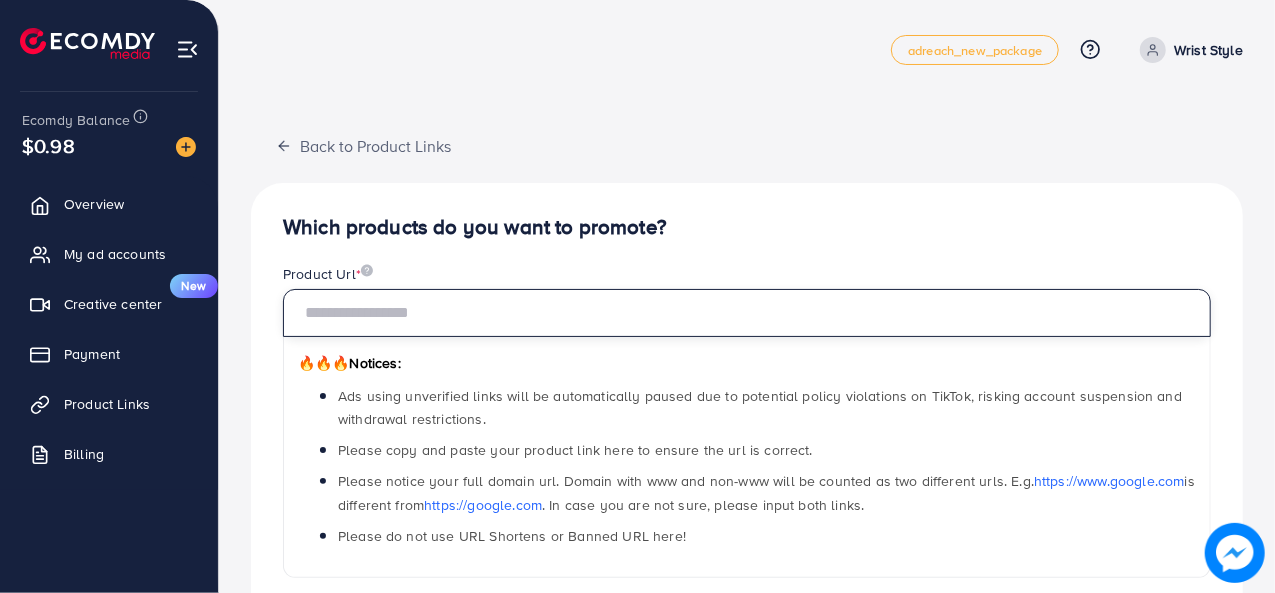 click at bounding box center [747, 313] 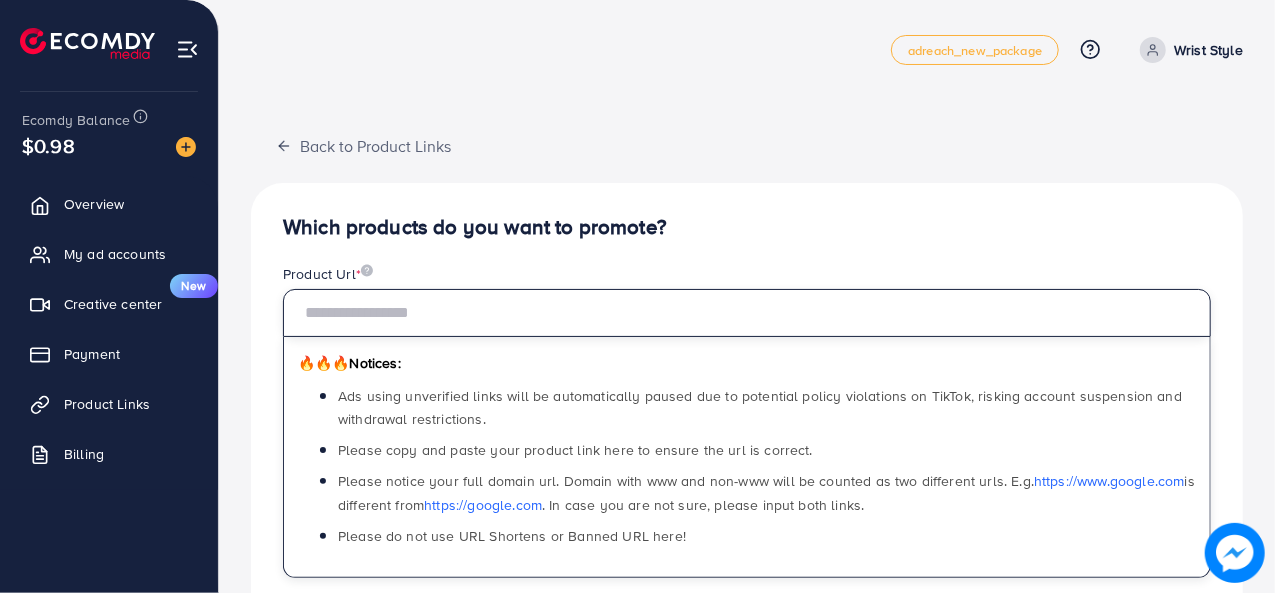 paste on "**********" 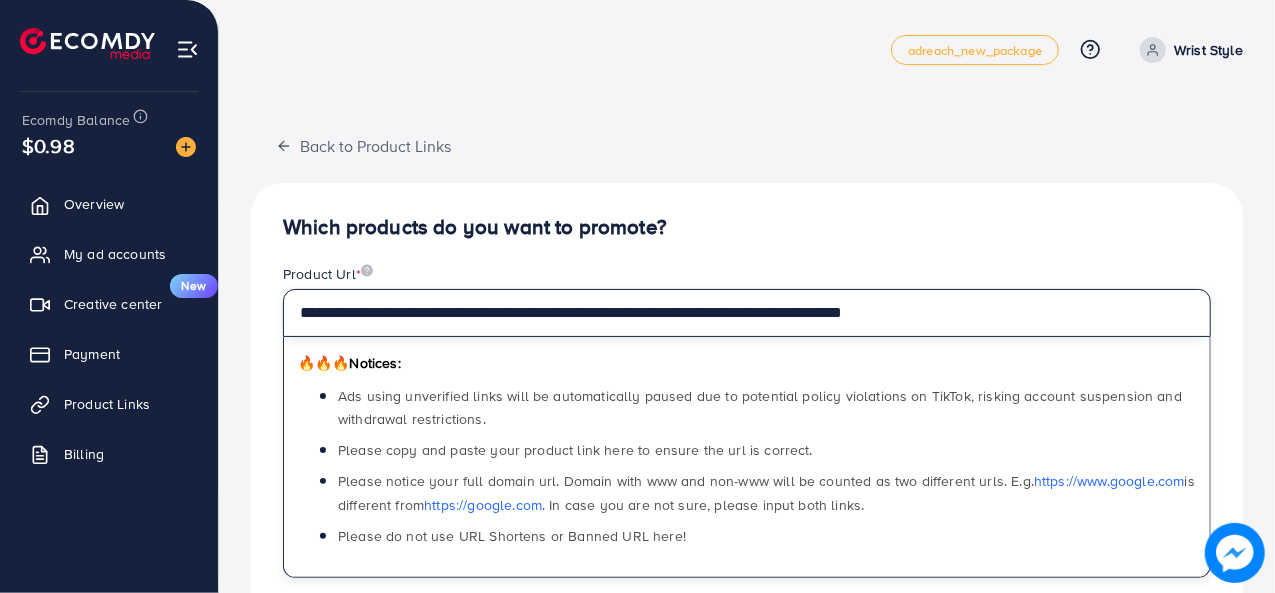 type on "**********" 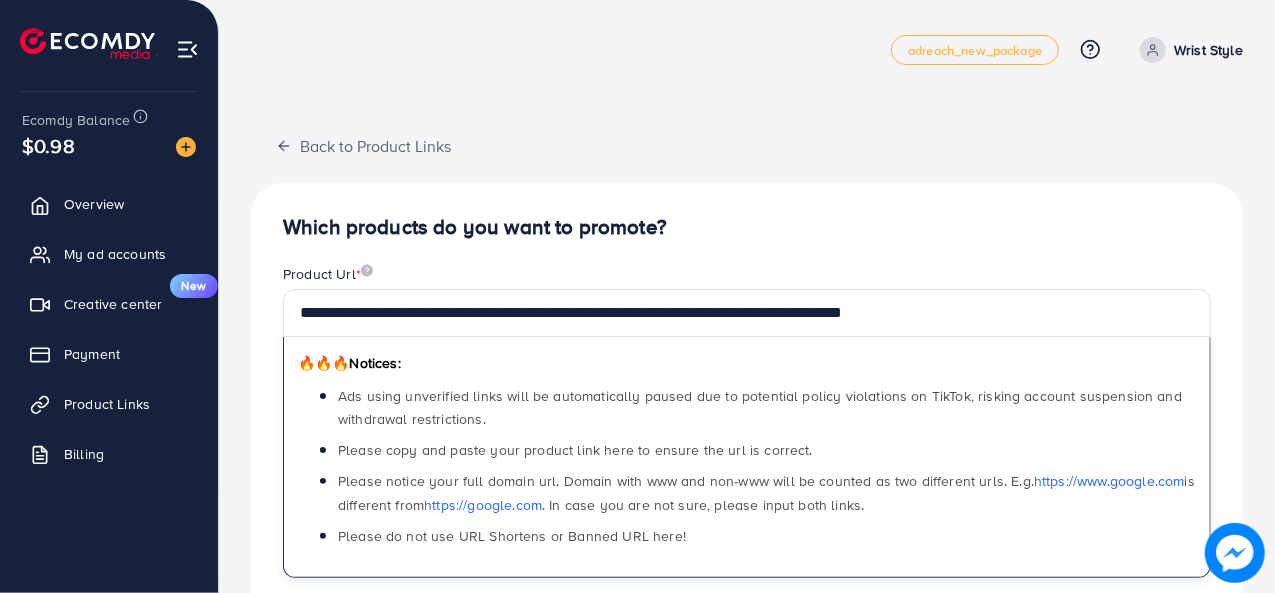 click on "**********" at bounding box center (747, 627) 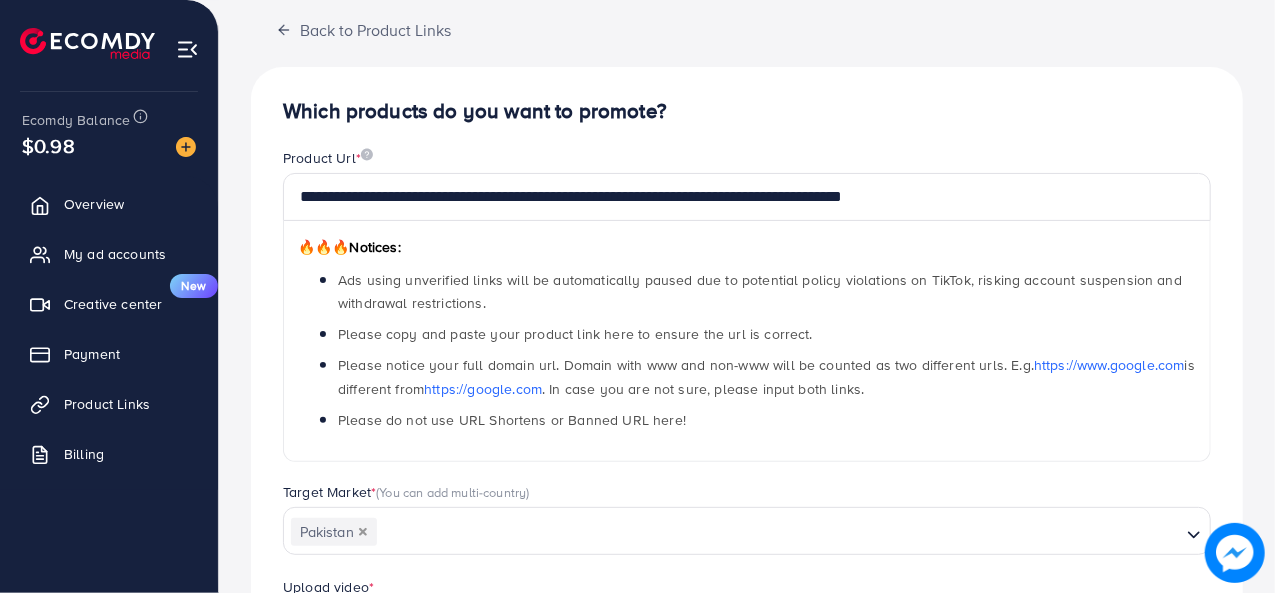 scroll, scrollTop: 566, scrollLeft: 0, axis: vertical 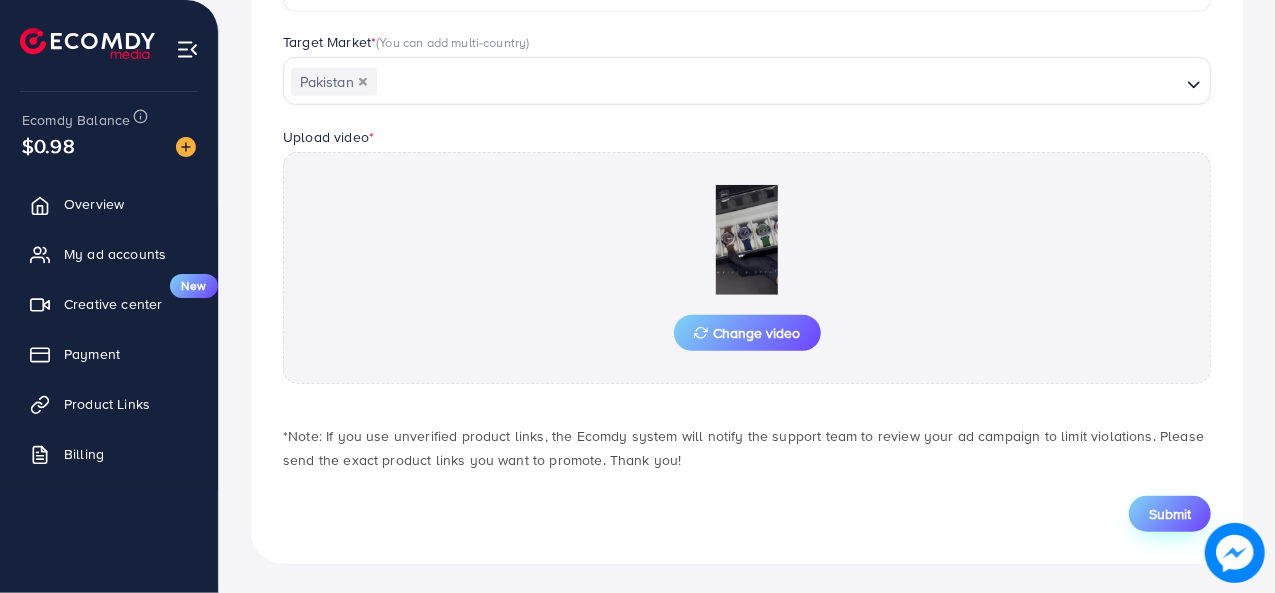 click on "Submit" at bounding box center (1170, 514) 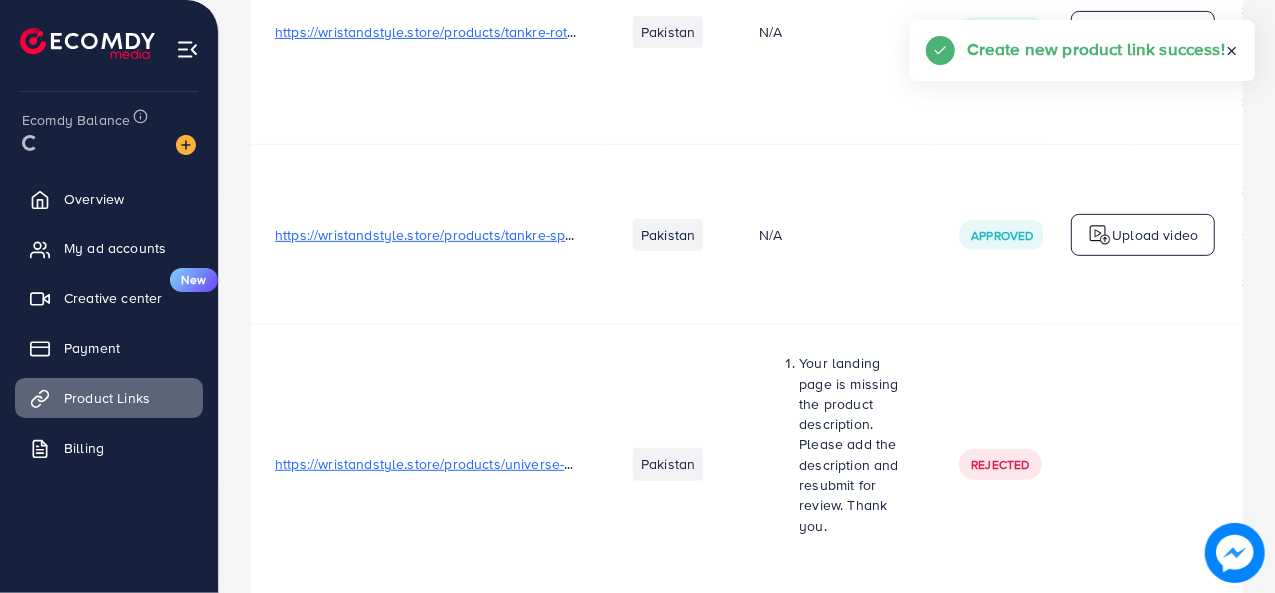 scroll, scrollTop: 0, scrollLeft: 0, axis: both 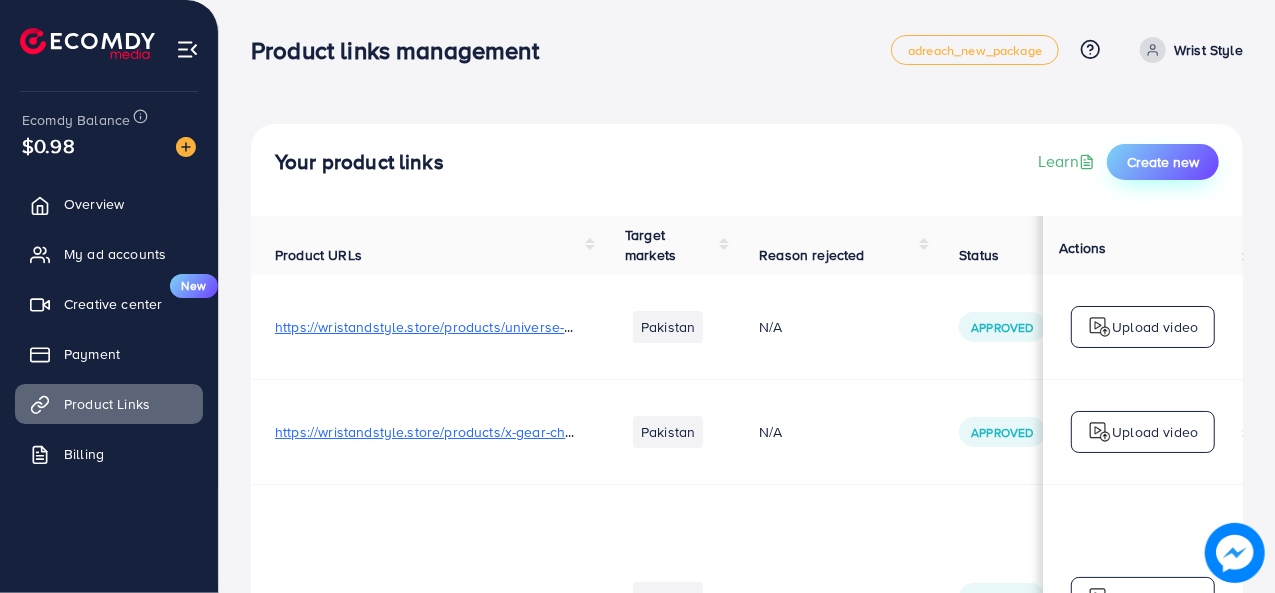 click on "Create new" at bounding box center [1163, 162] 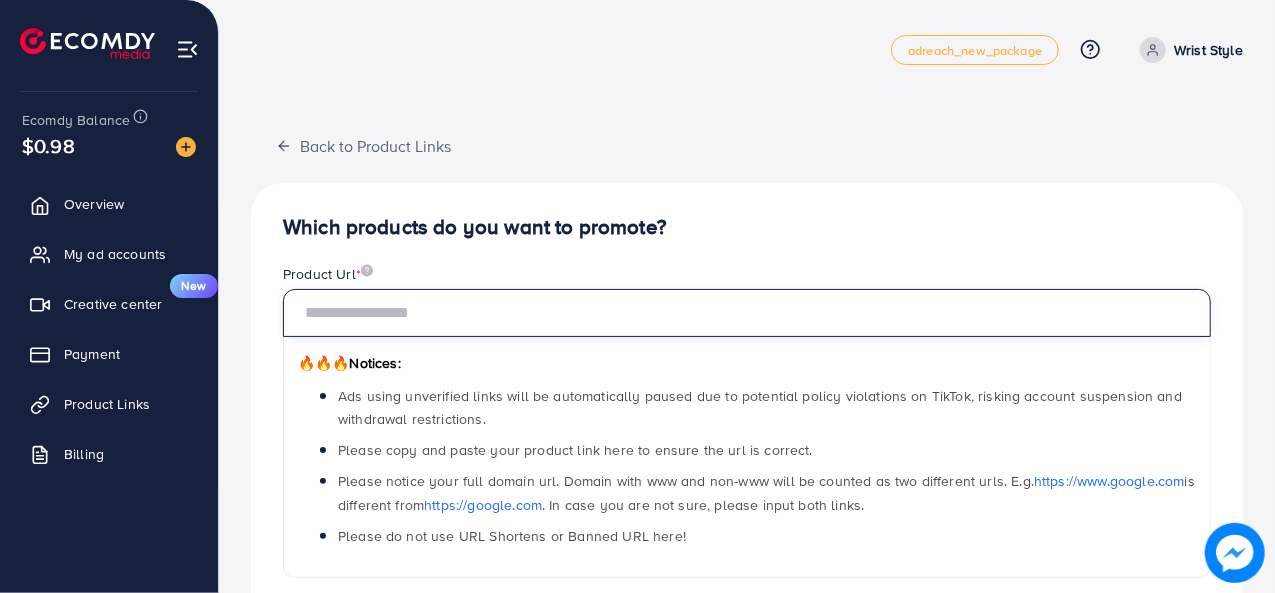 click at bounding box center (747, 313) 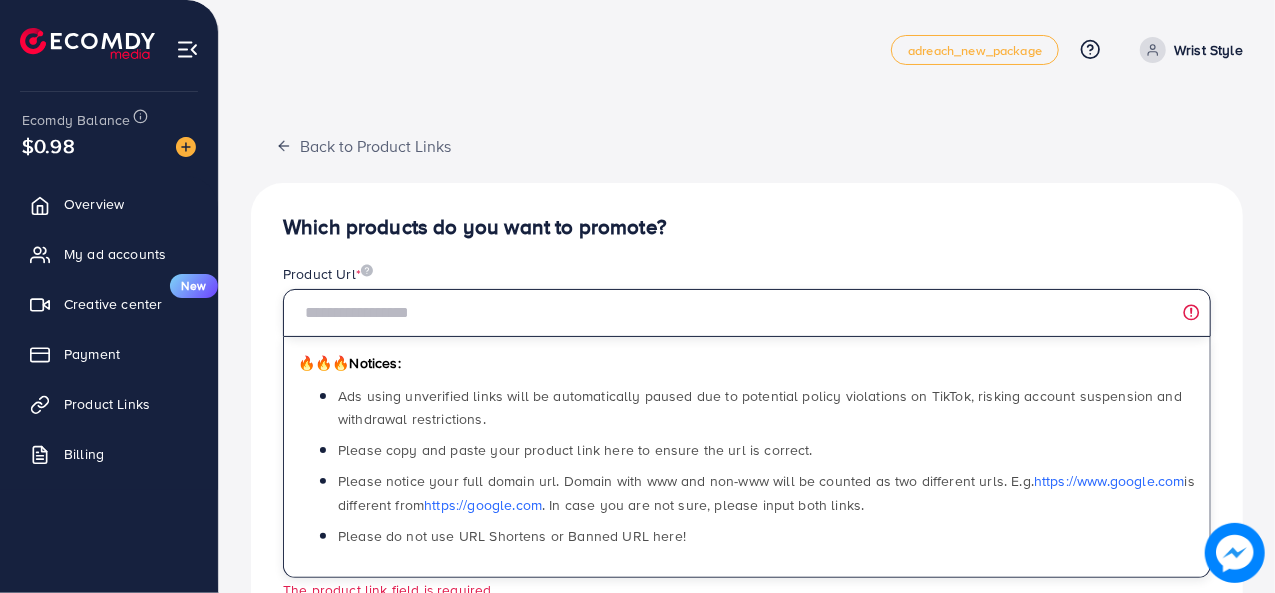 click at bounding box center [747, 313] 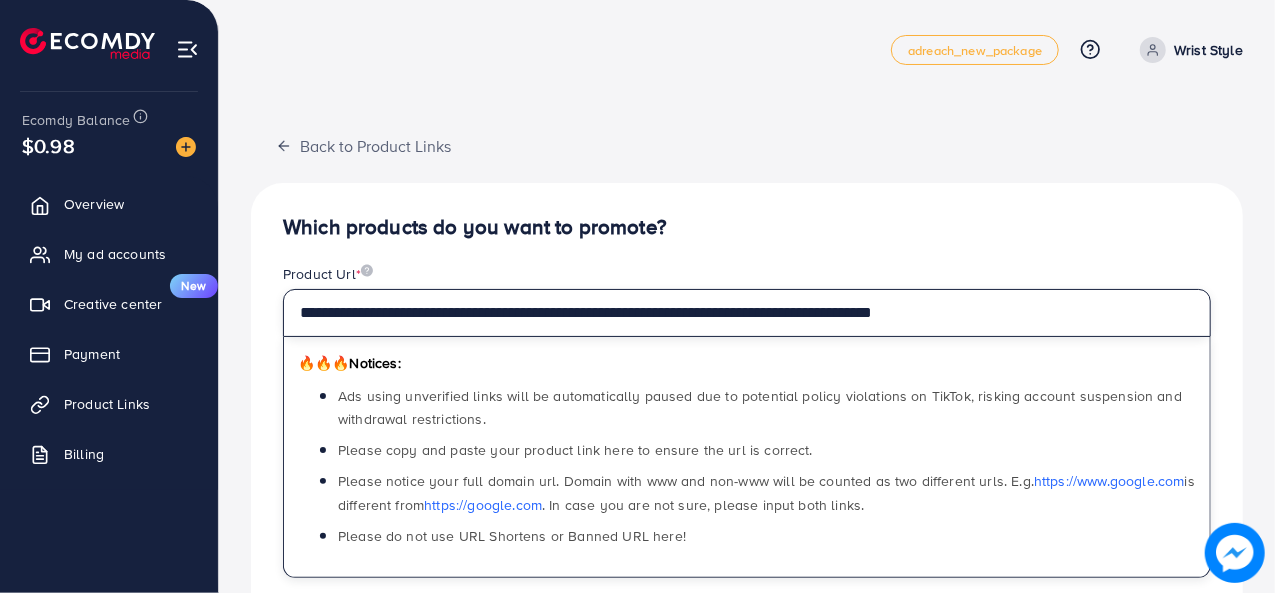 scroll, scrollTop: 266, scrollLeft: 0, axis: vertical 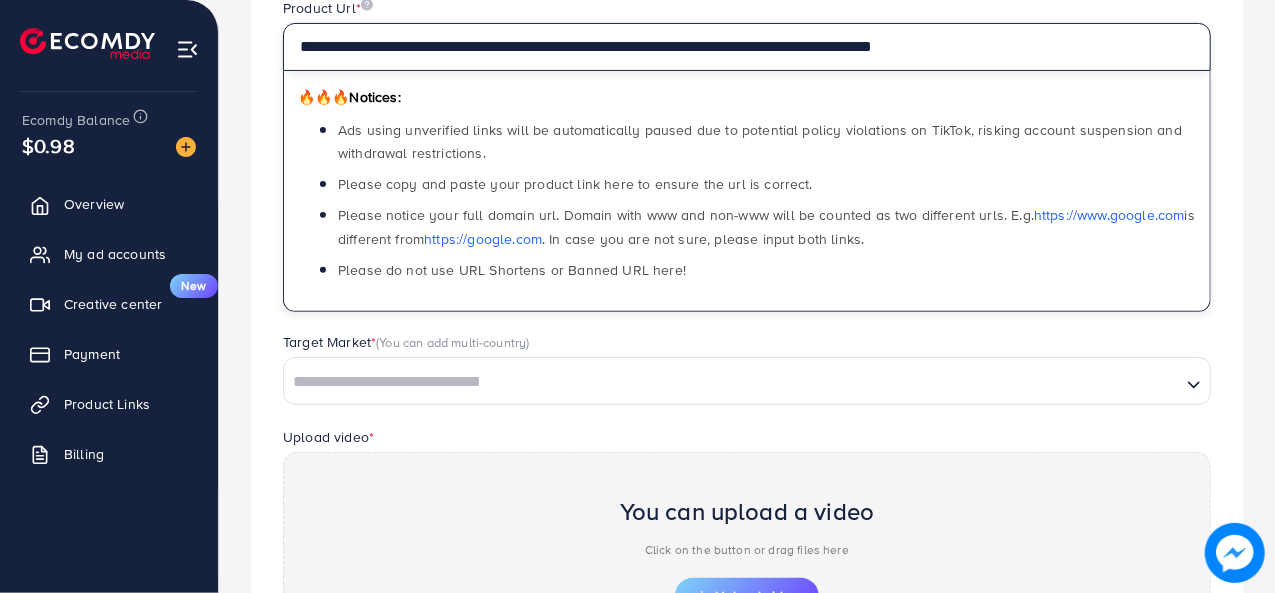 type on "**********" 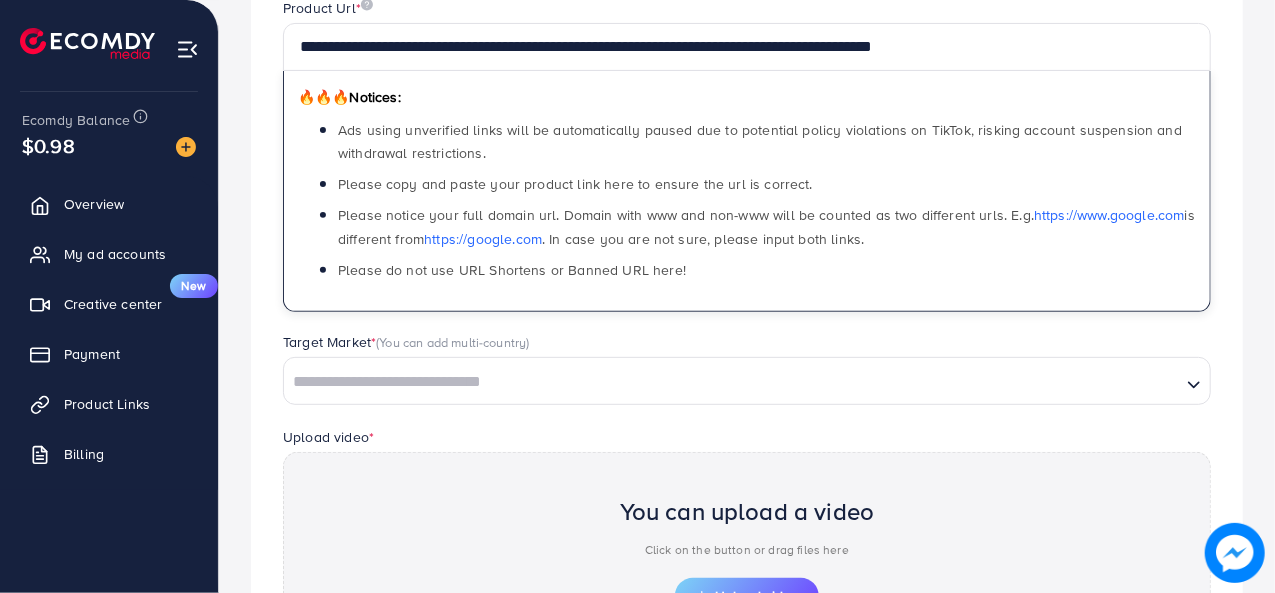 click at bounding box center (732, 382) 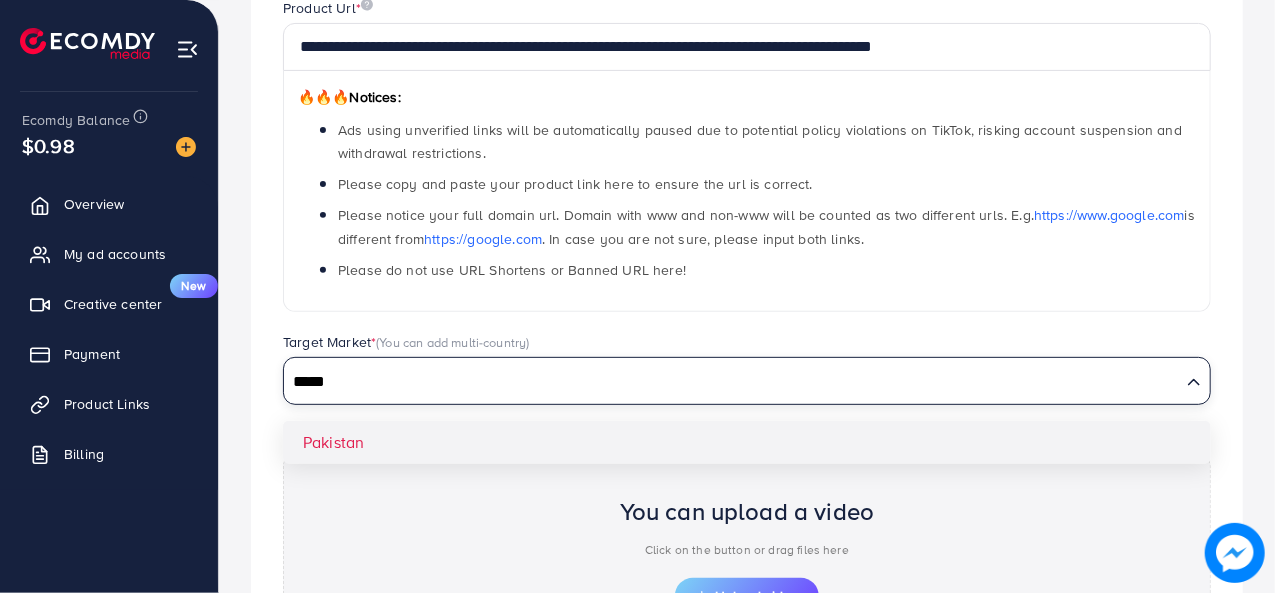 type on "*****" 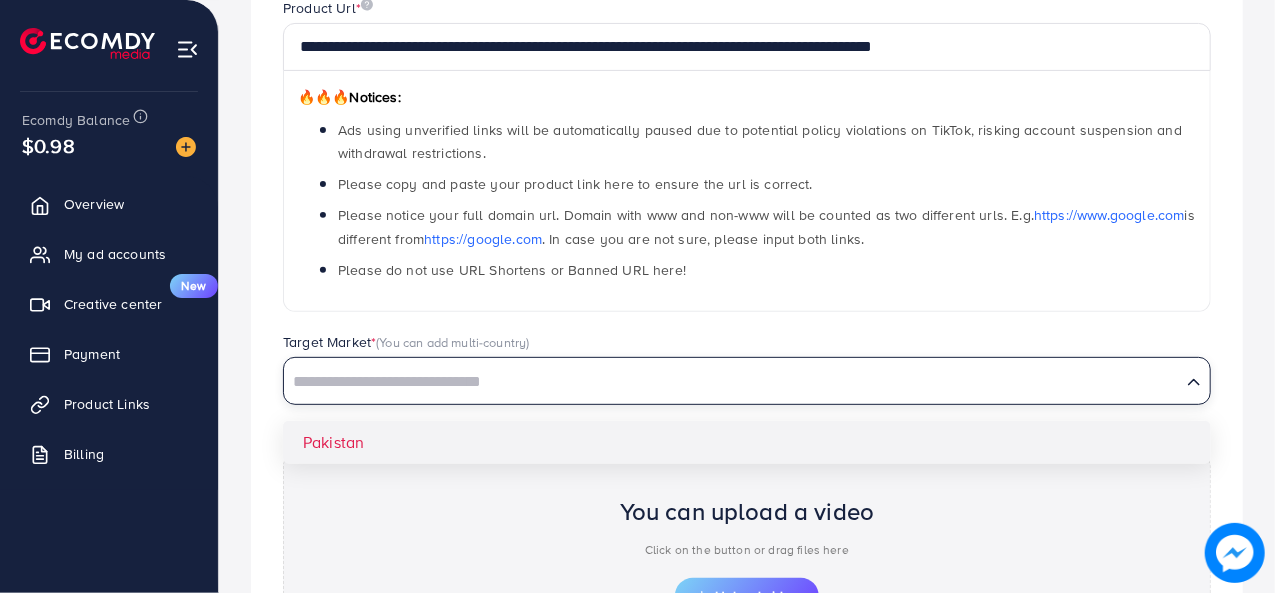 click on "**********" at bounding box center (747, 372) 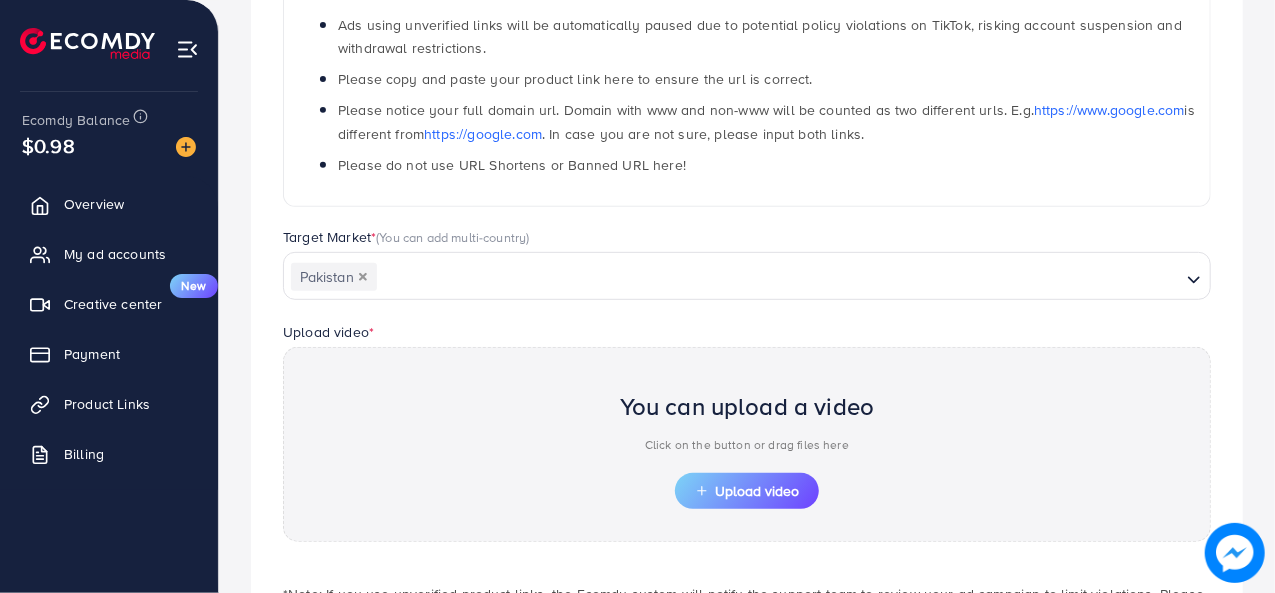 scroll, scrollTop: 528, scrollLeft: 0, axis: vertical 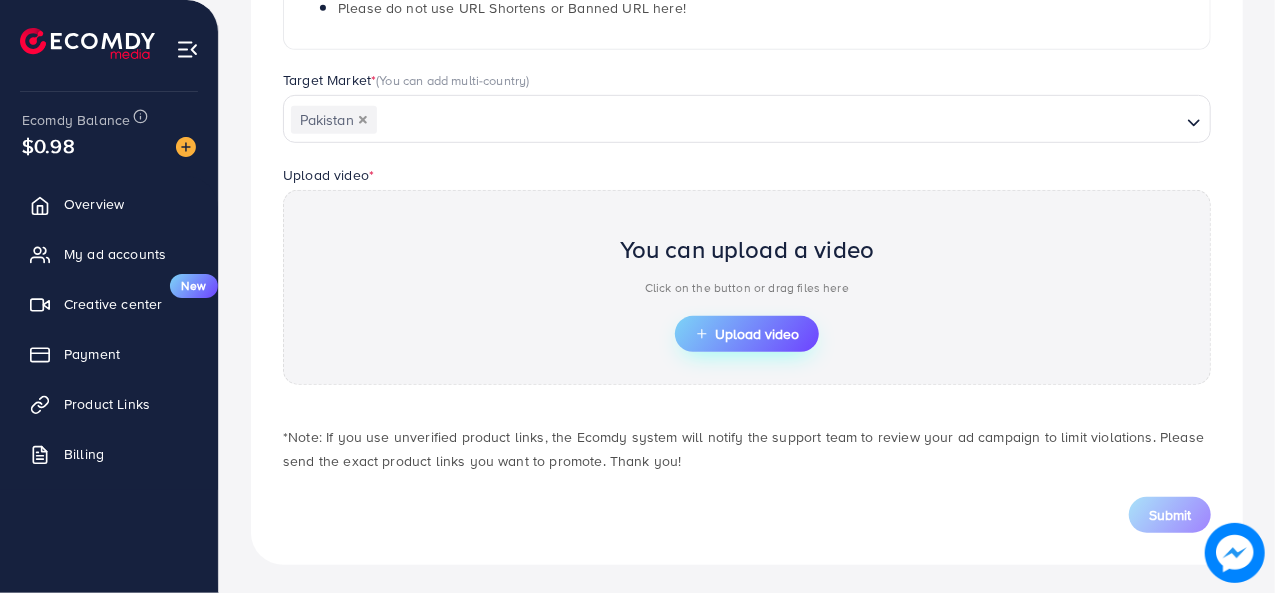 click on "Upload video" at bounding box center (747, 334) 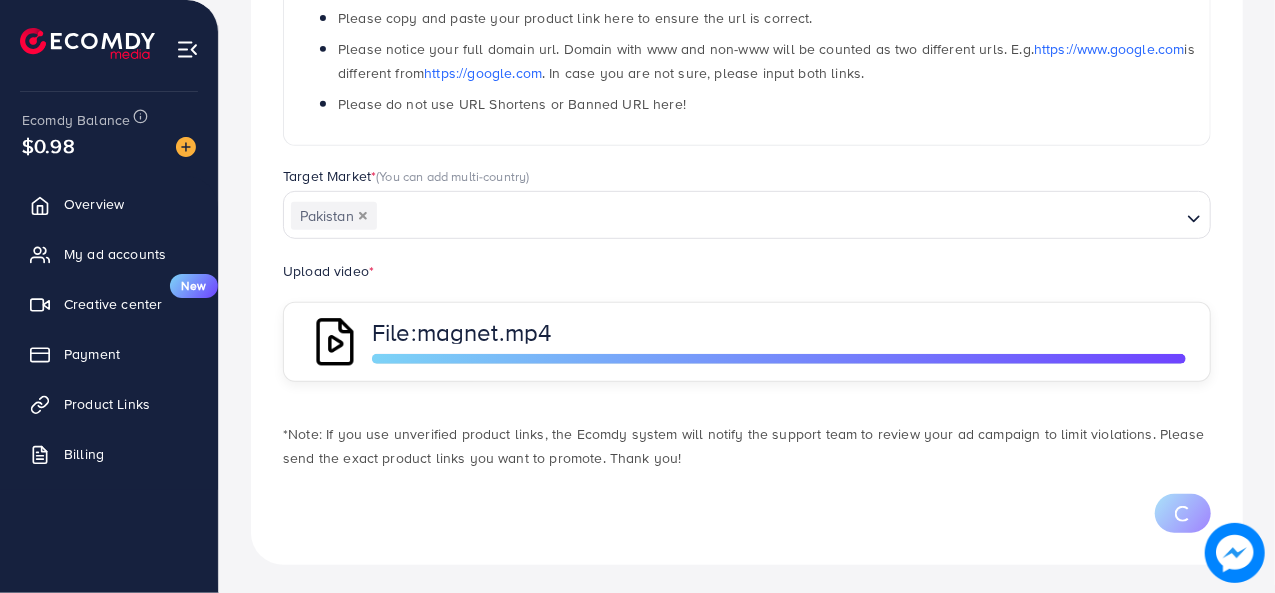 scroll, scrollTop: 528, scrollLeft: 0, axis: vertical 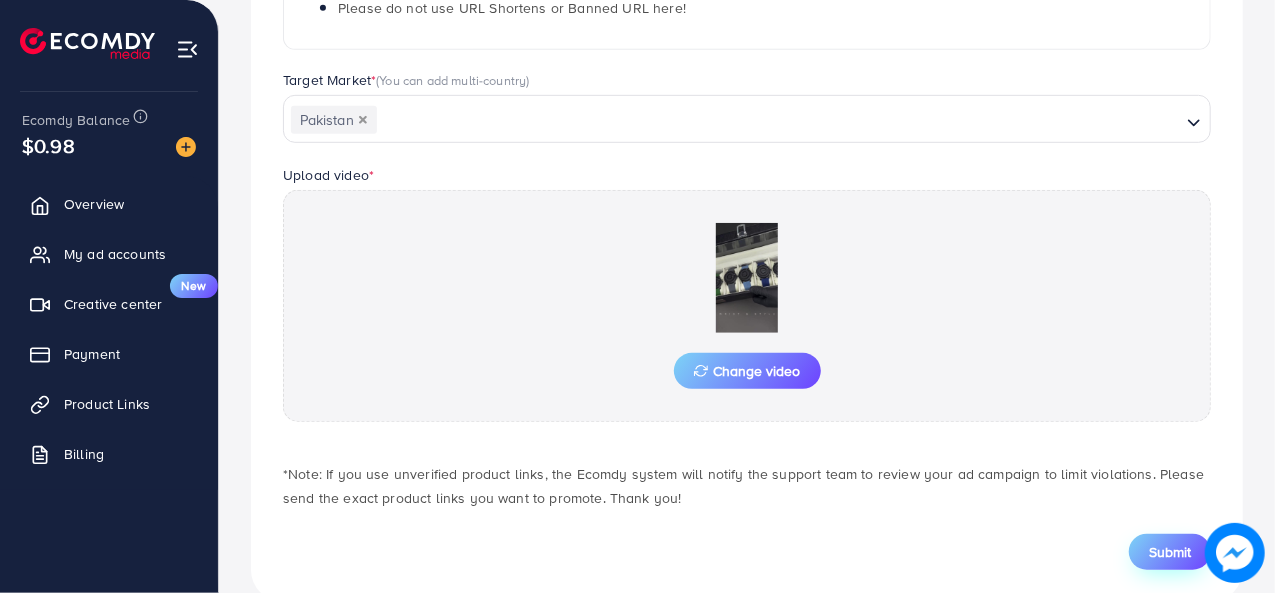 click on "Submit" at bounding box center (1170, 552) 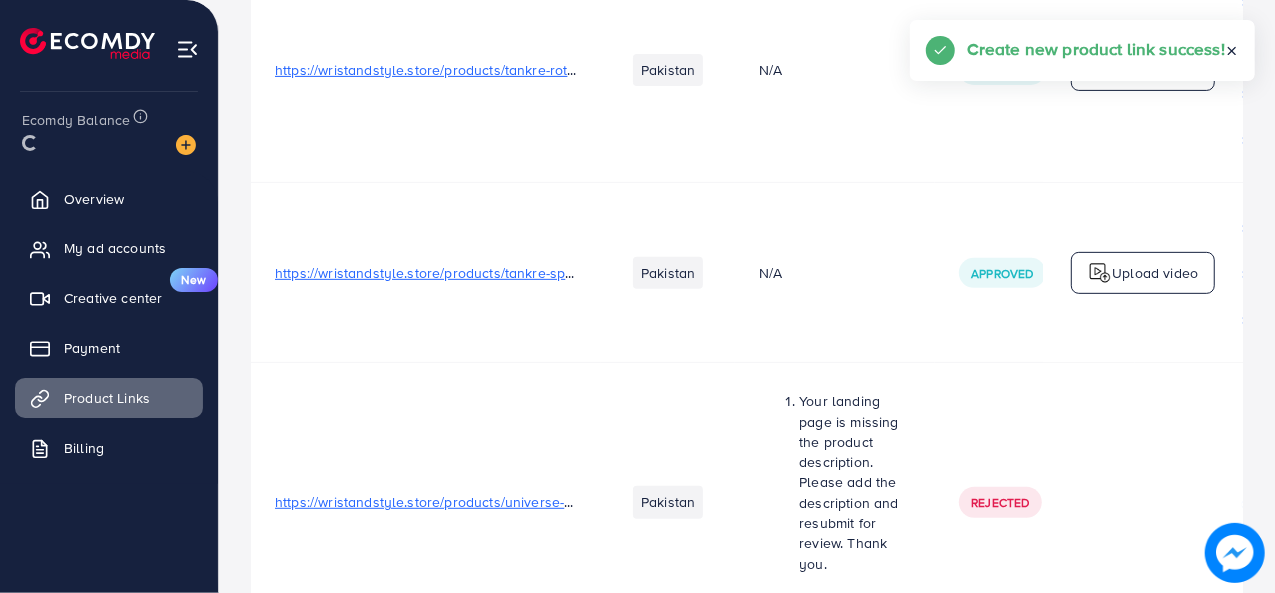 scroll, scrollTop: 0, scrollLeft: 0, axis: both 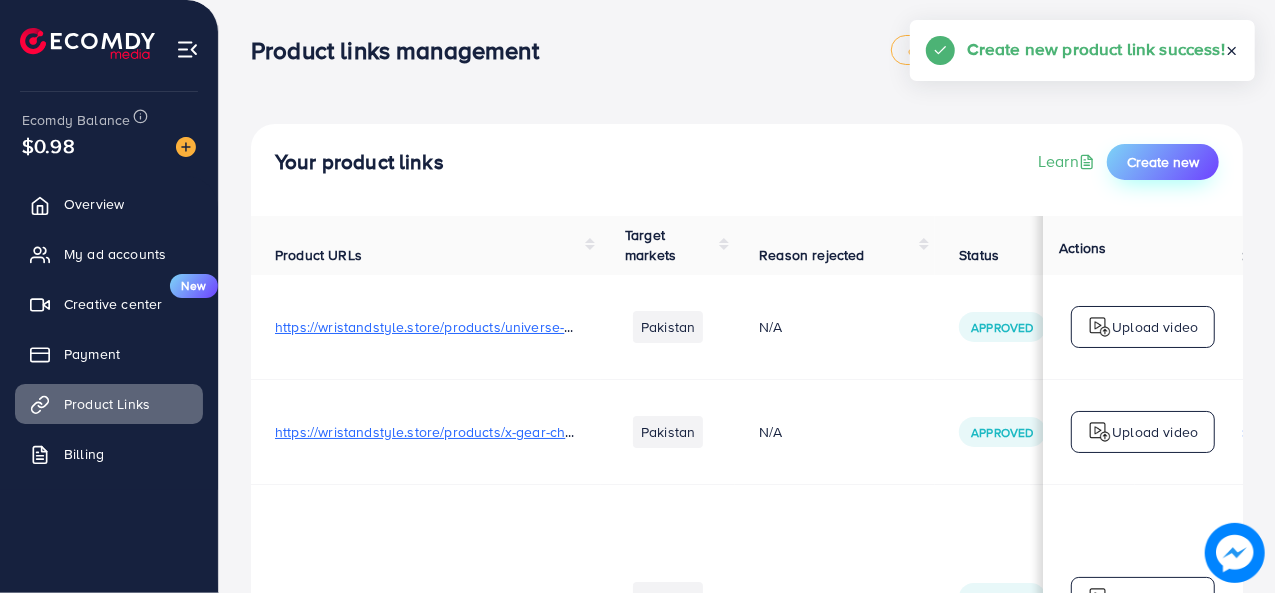 drag, startPoint x: 1184, startPoint y: 180, endPoint x: 1166, endPoint y: 165, distance: 23.43075 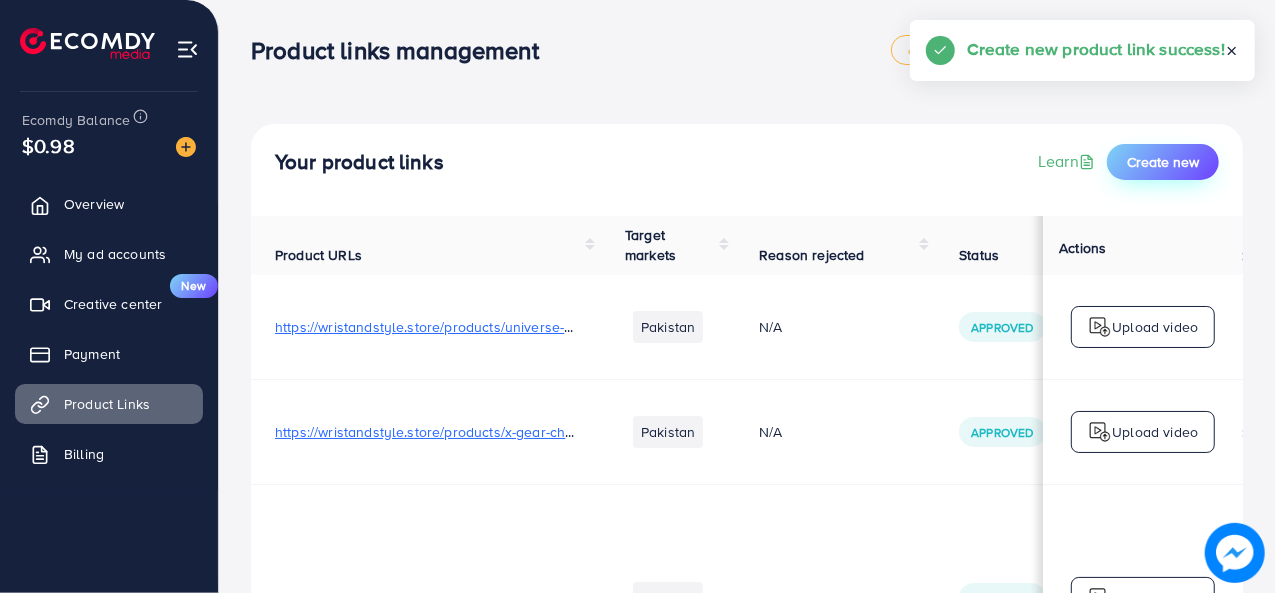 click on "Your product links   Learn   Create new" at bounding box center (747, 170) 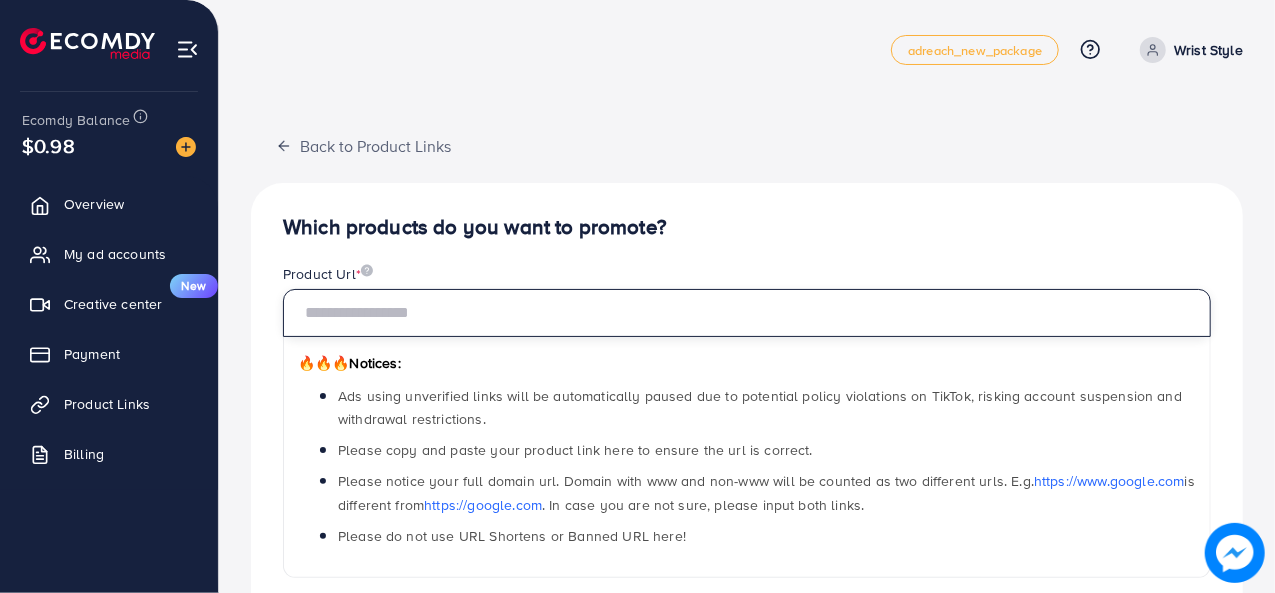 click at bounding box center [747, 313] 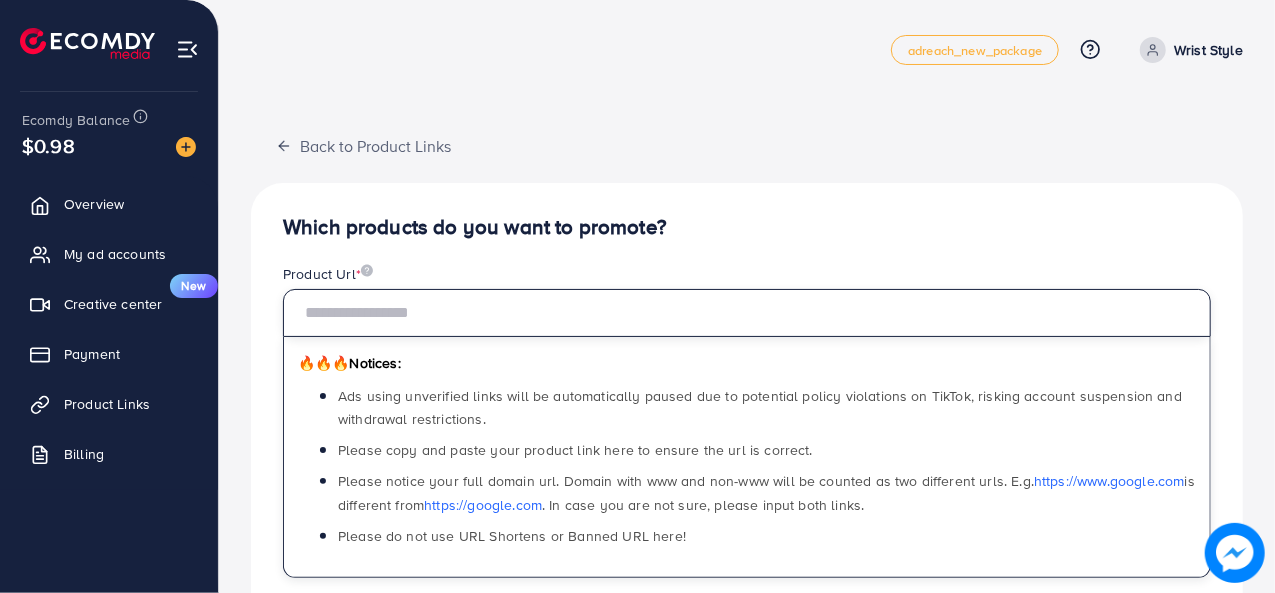 paste on "**********" 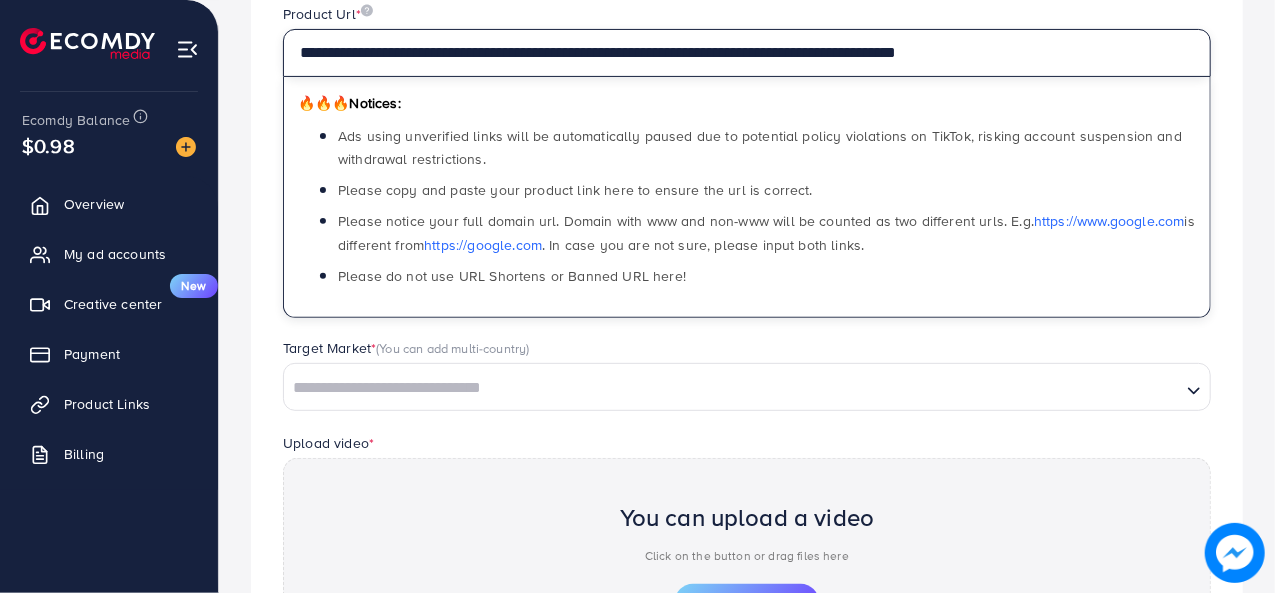 scroll, scrollTop: 266, scrollLeft: 0, axis: vertical 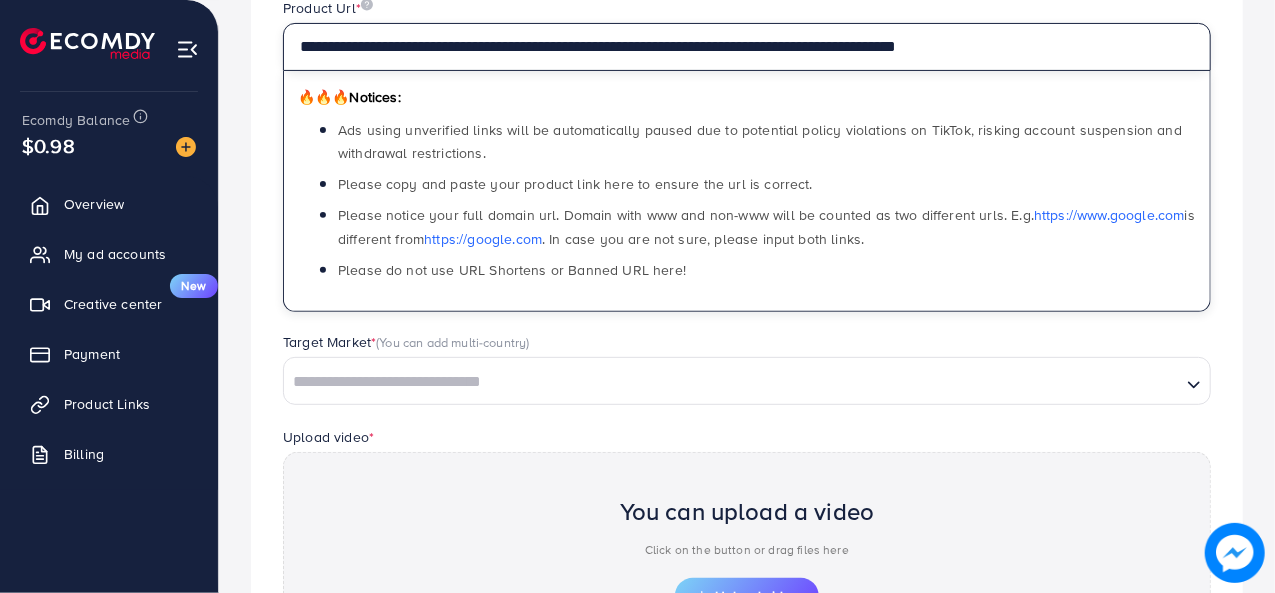 type on "**********" 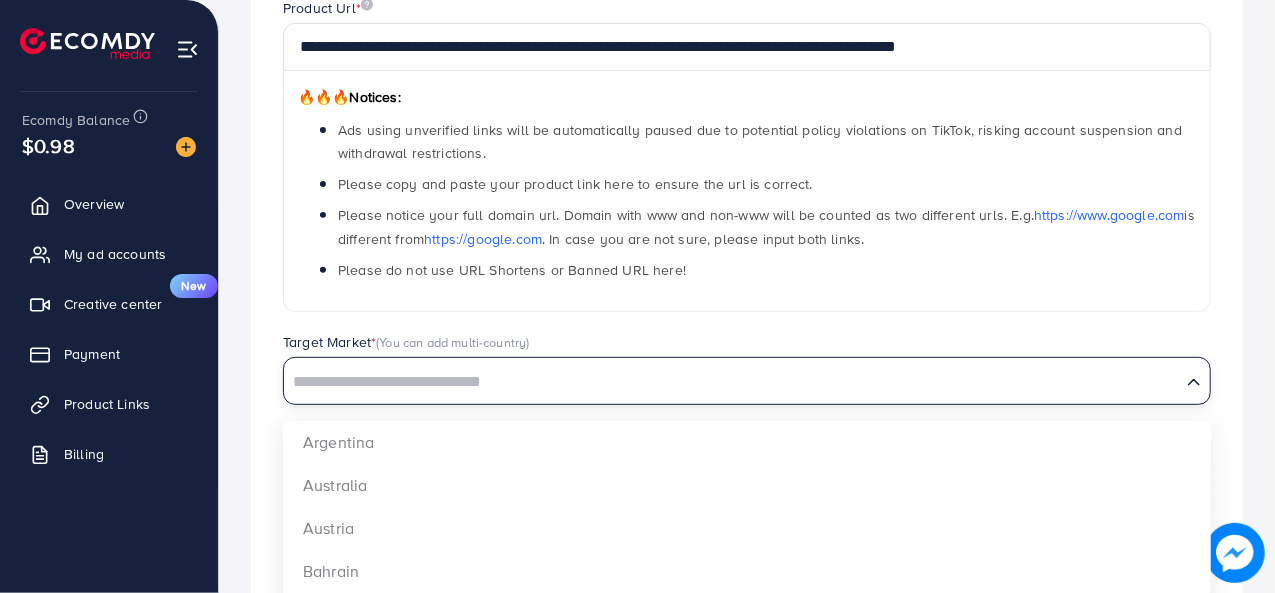 click at bounding box center [732, 382] 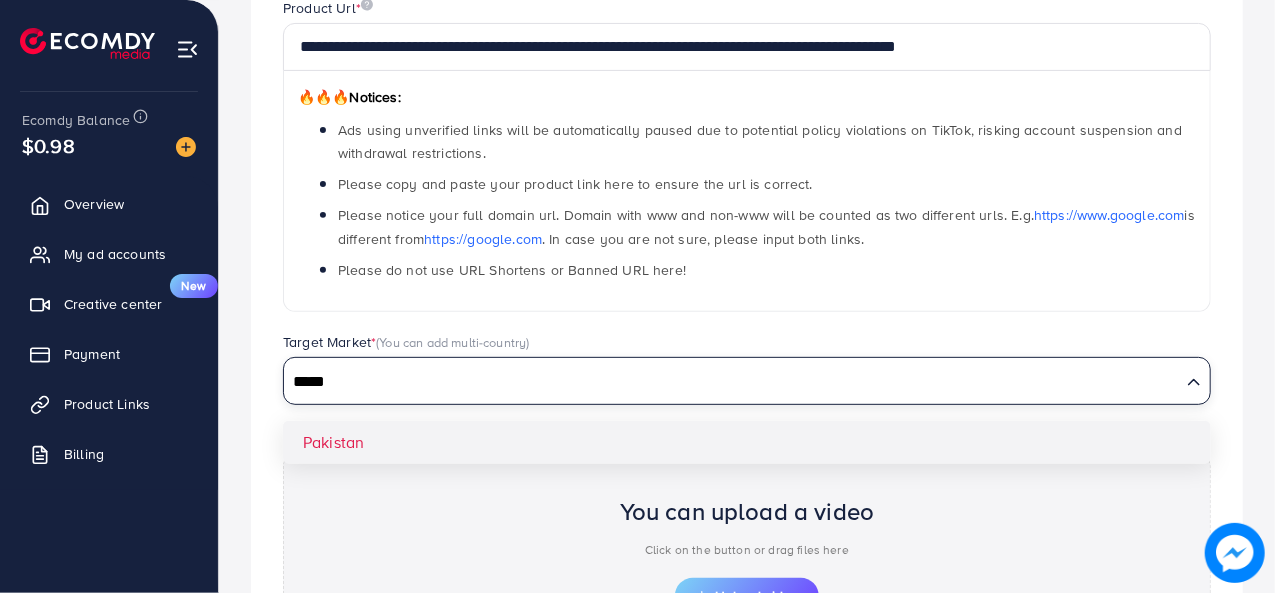 type on "*****" 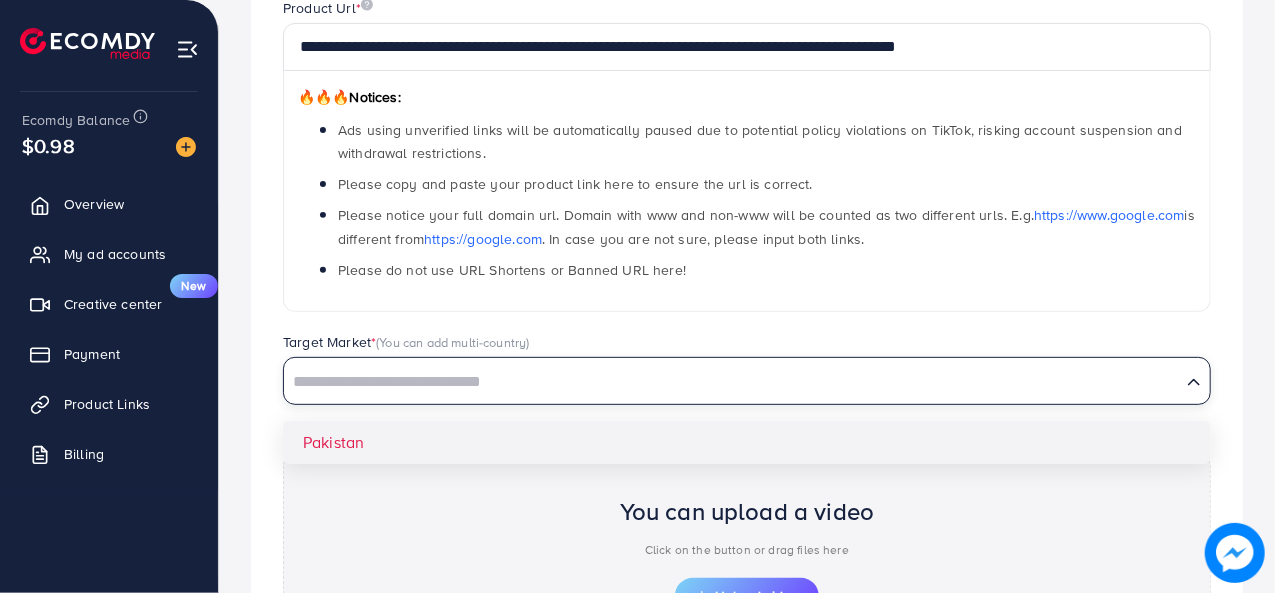 click on "**********" at bounding box center [747, 372] 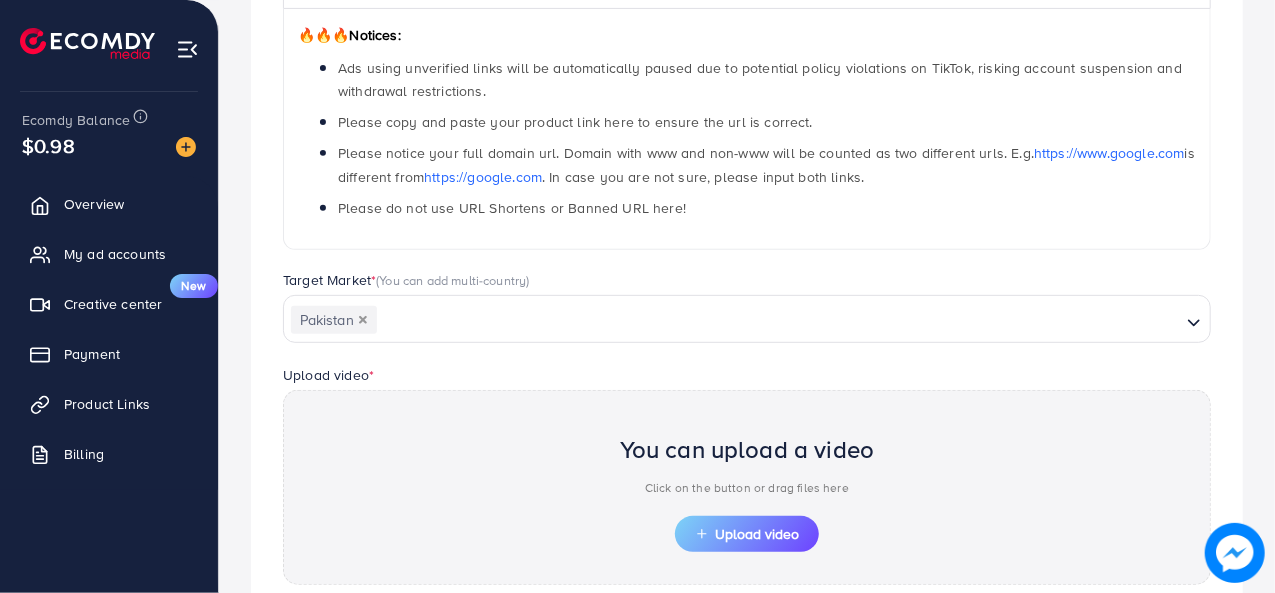 scroll, scrollTop: 528, scrollLeft: 0, axis: vertical 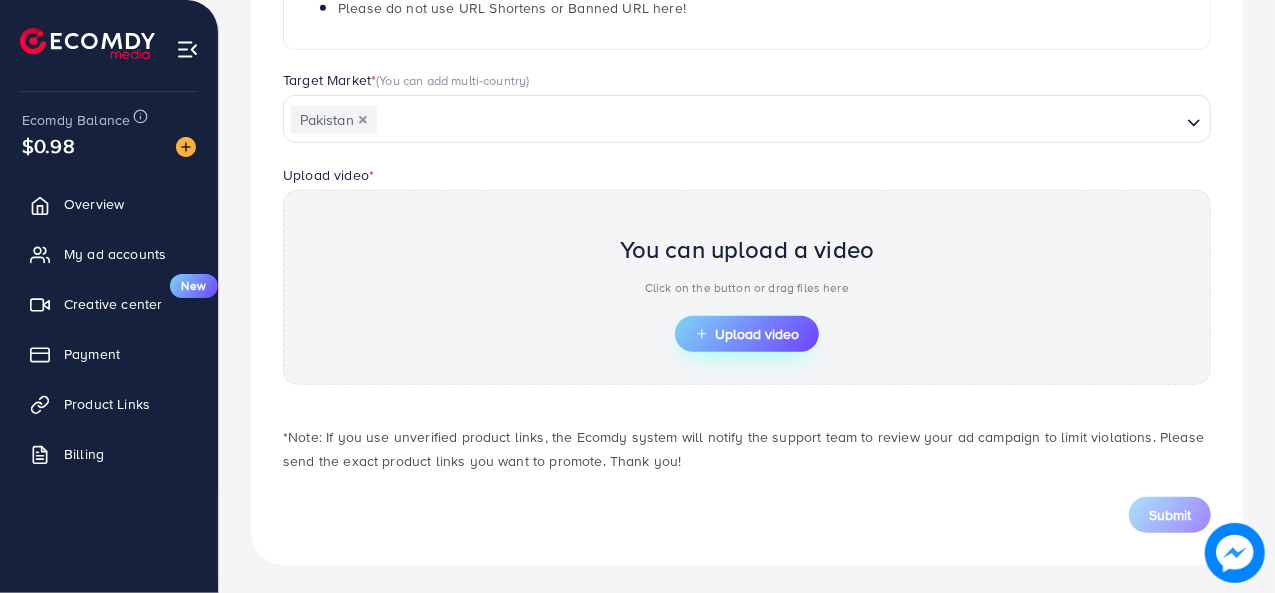 click on "Upload video" at bounding box center (747, 334) 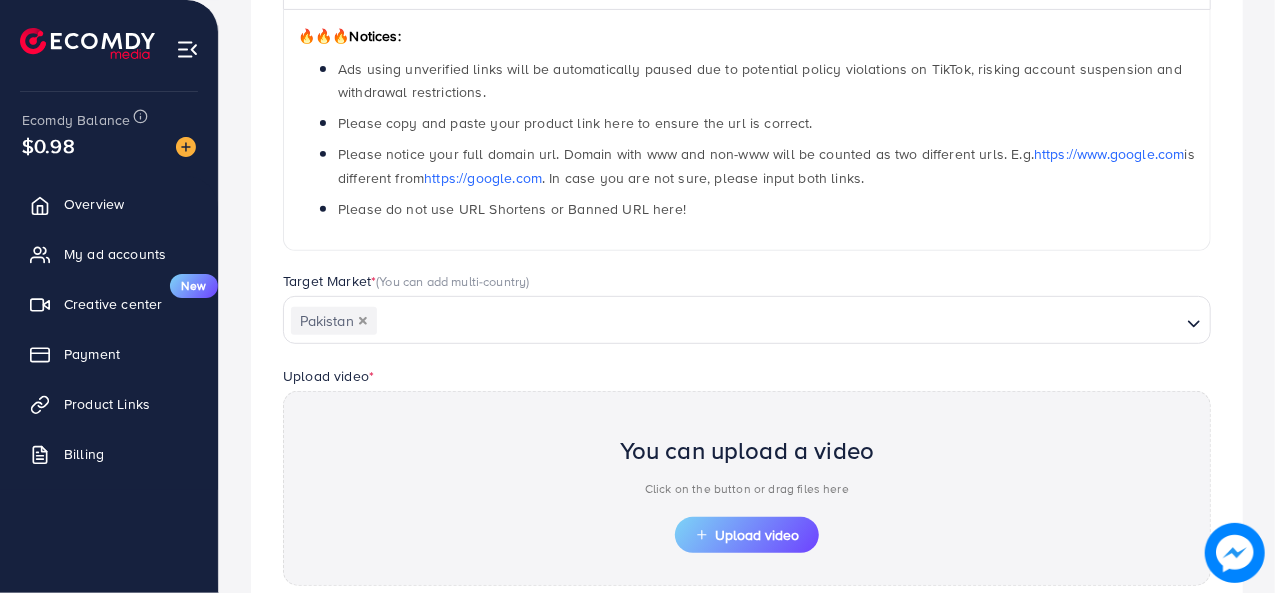 scroll, scrollTop: 528, scrollLeft: 0, axis: vertical 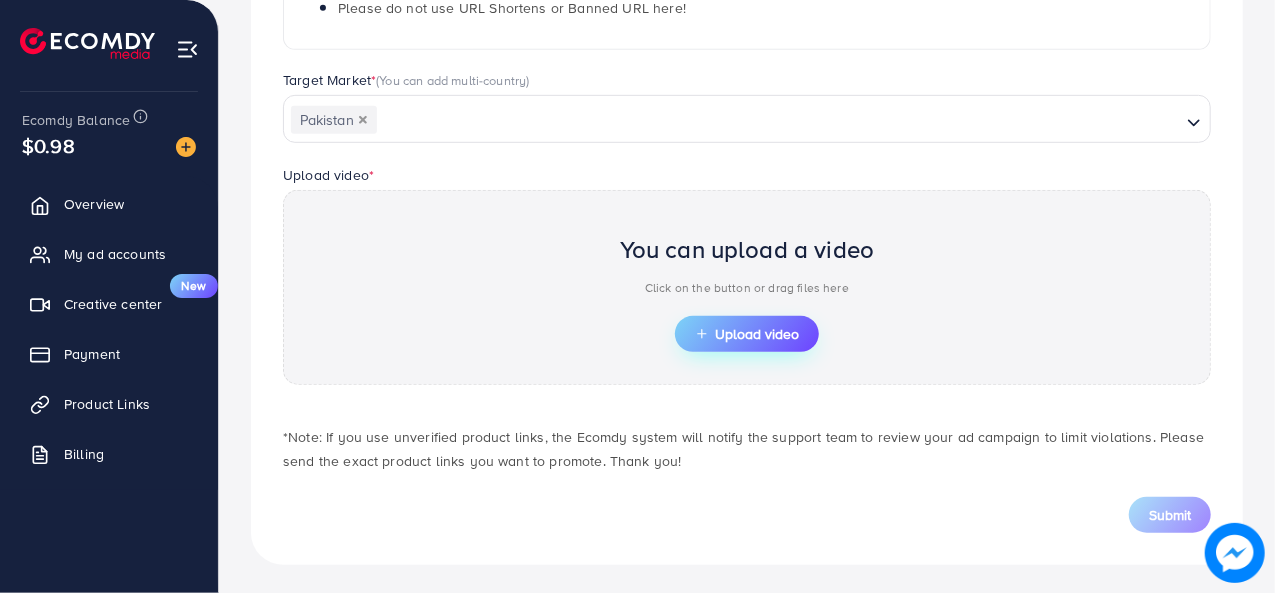 click 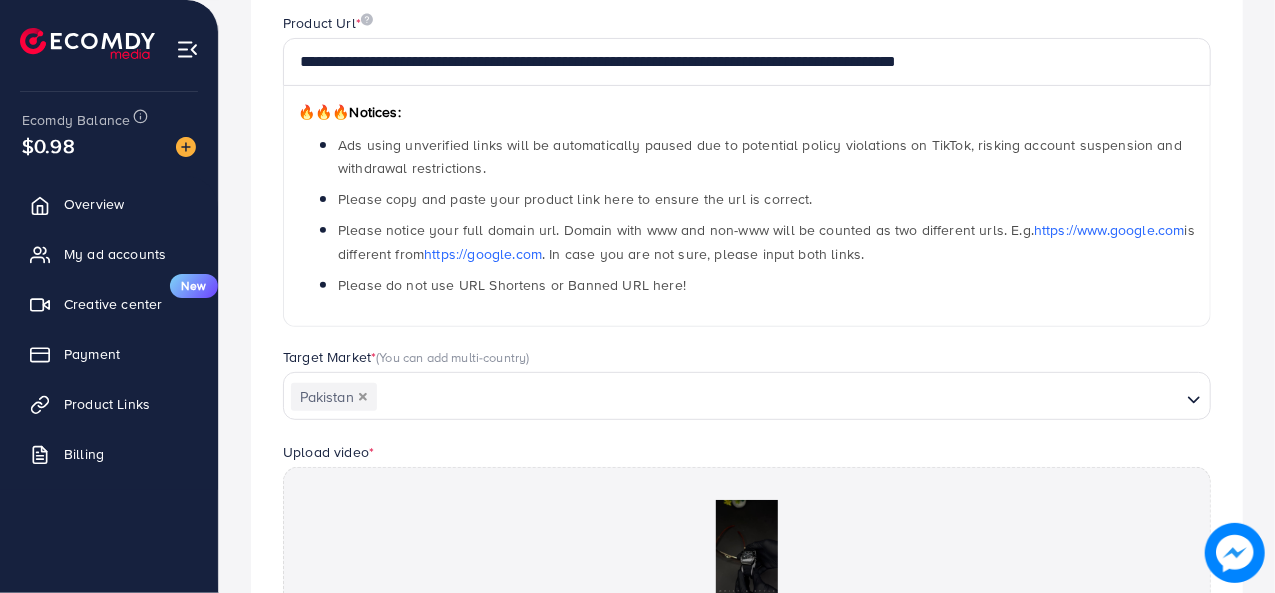 scroll, scrollTop: 566, scrollLeft: 0, axis: vertical 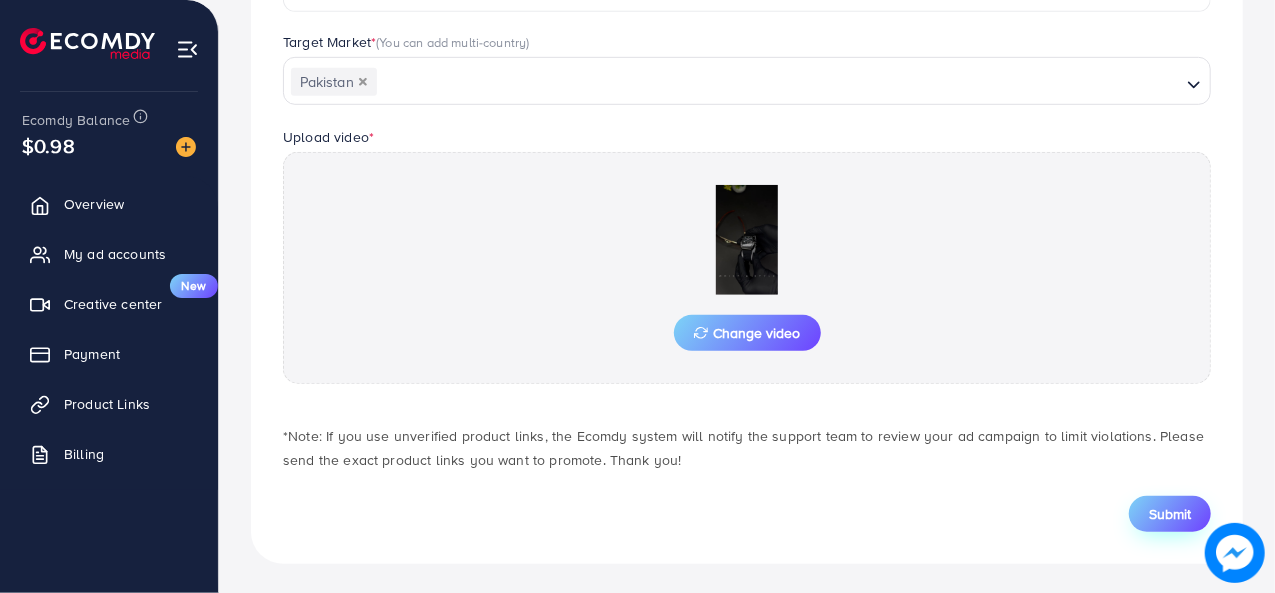 click on "Submit" at bounding box center [1170, 514] 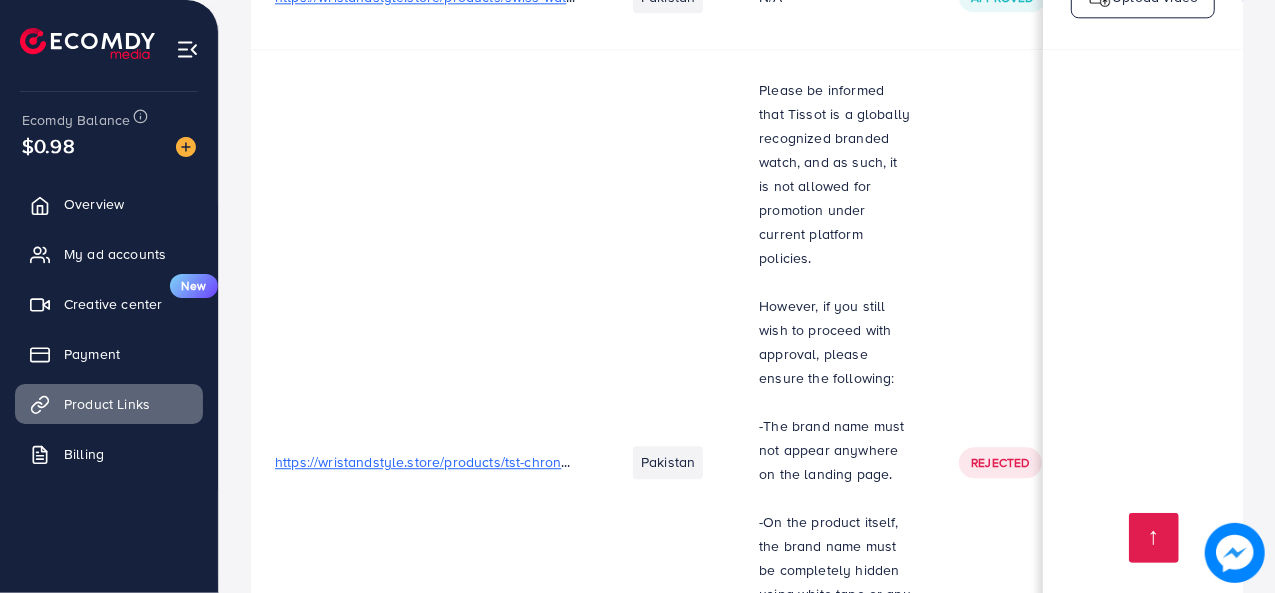 scroll, scrollTop: 11052, scrollLeft: 0, axis: vertical 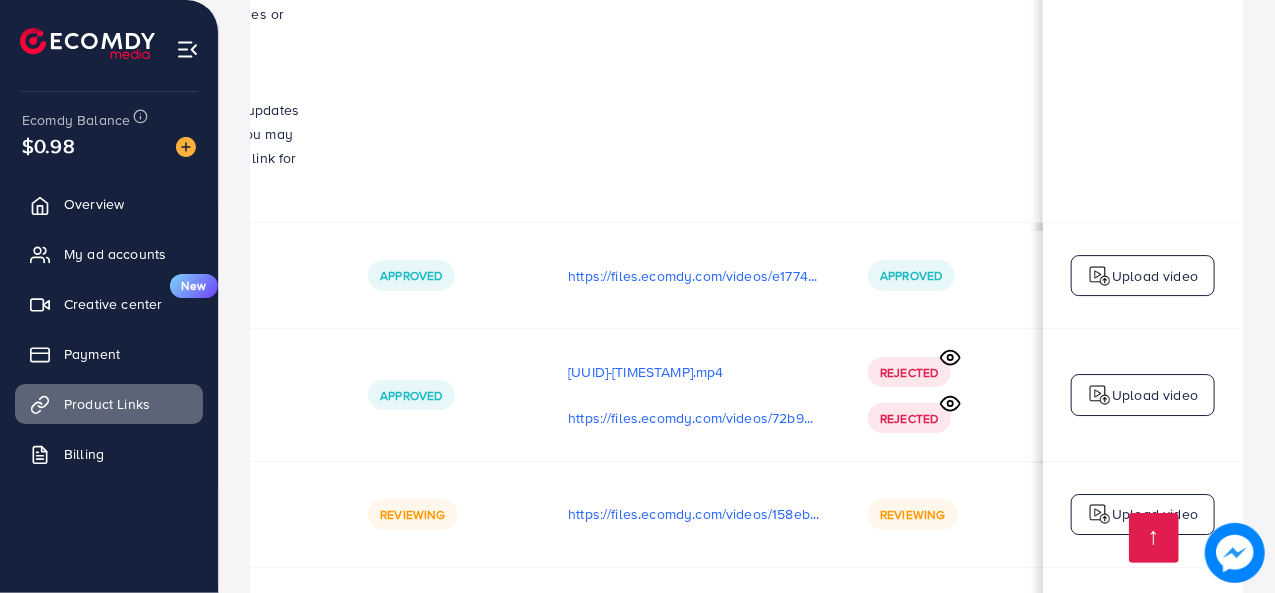click on "Upload video" at bounding box center [1143, 395] 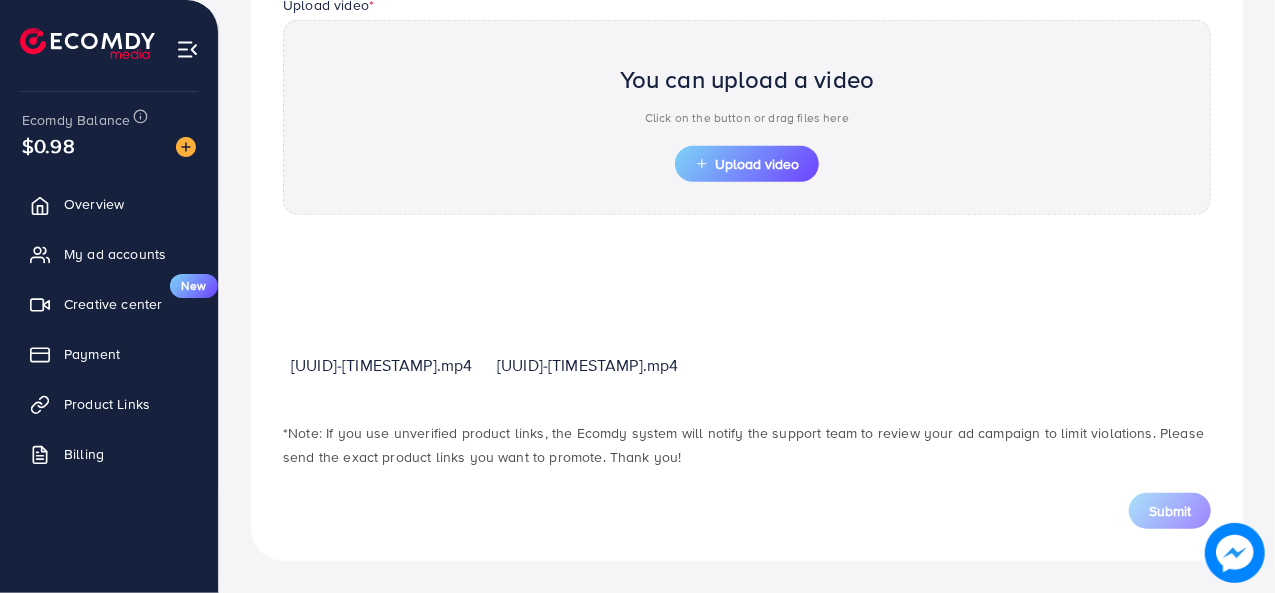 scroll, scrollTop: 716, scrollLeft: 0, axis: vertical 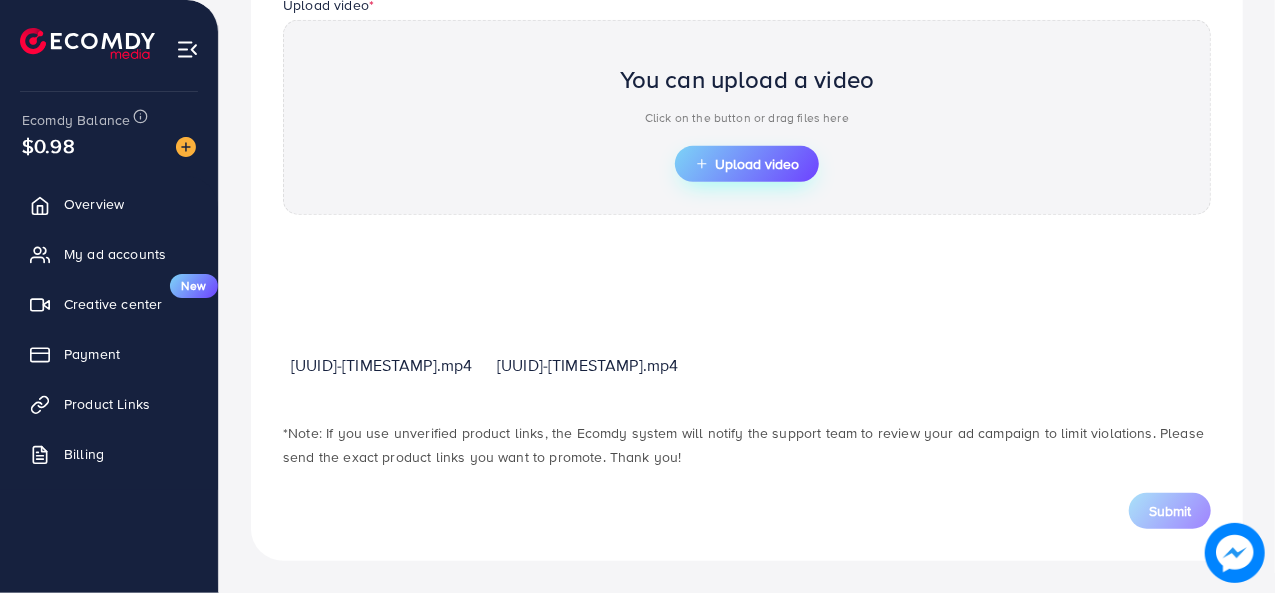 click on "Upload video" at bounding box center [747, 164] 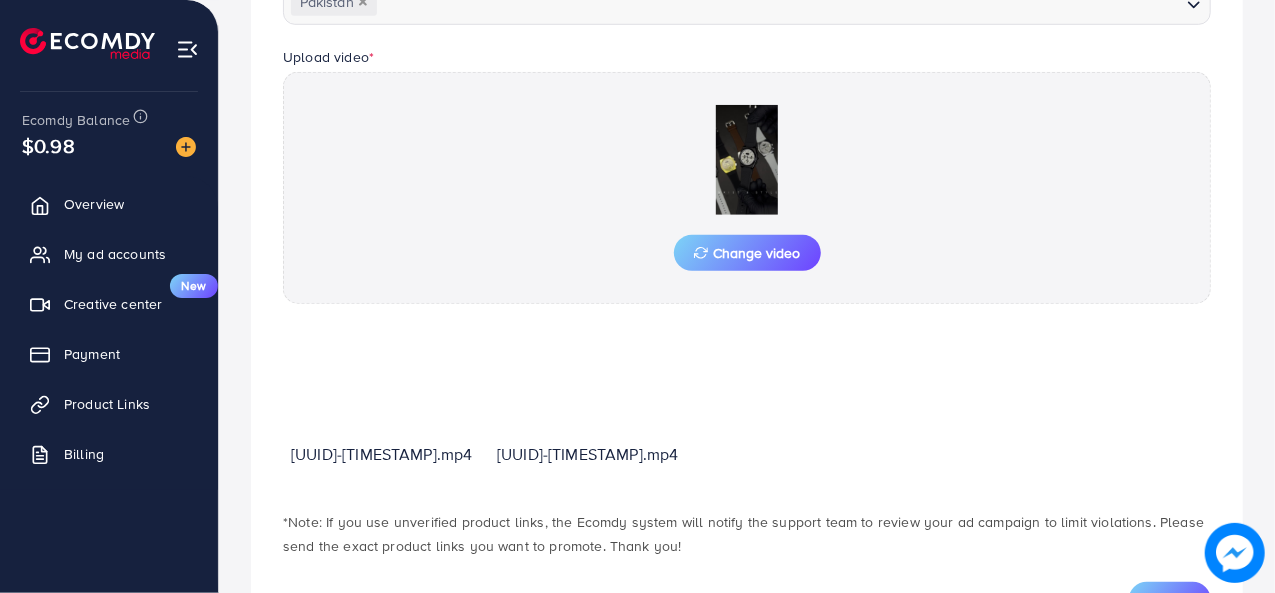 scroll, scrollTop: 716, scrollLeft: 0, axis: vertical 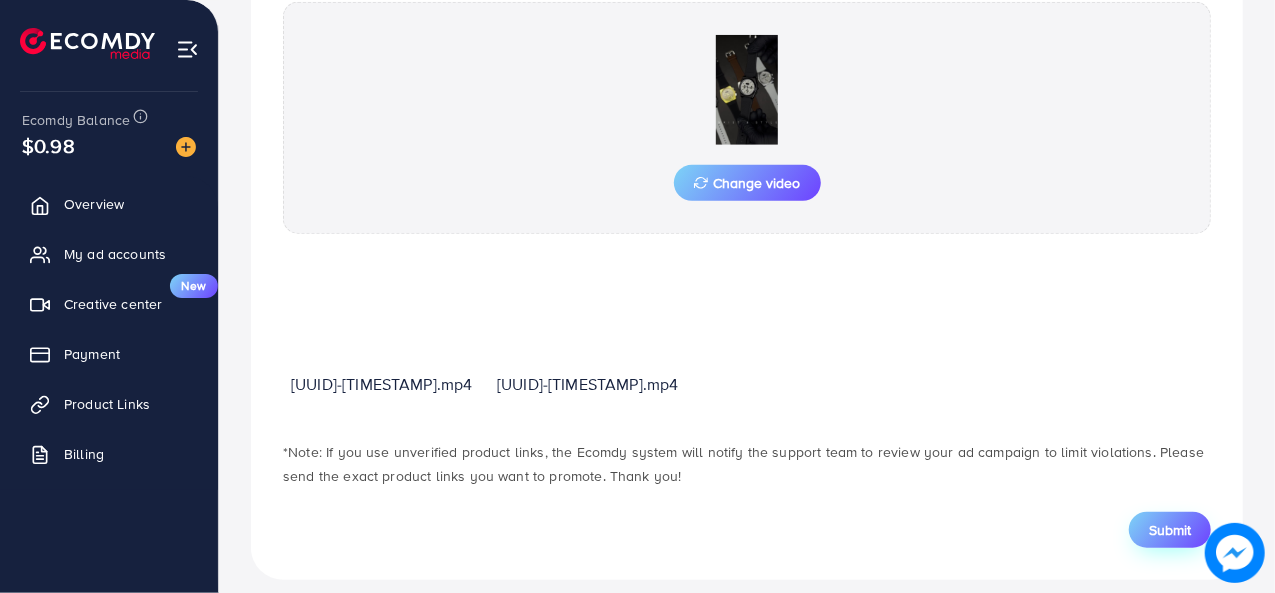 click on "Submit" at bounding box center (1170, 530) 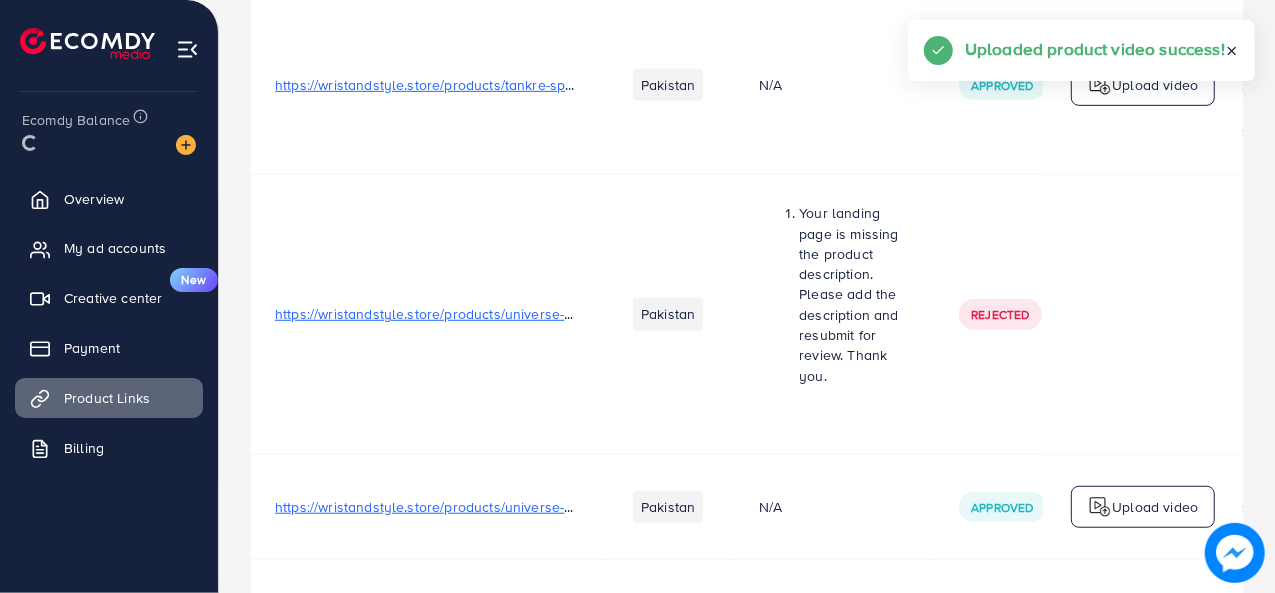 scroll, scrollTop: 0, scrollLeft: 0, axis: both 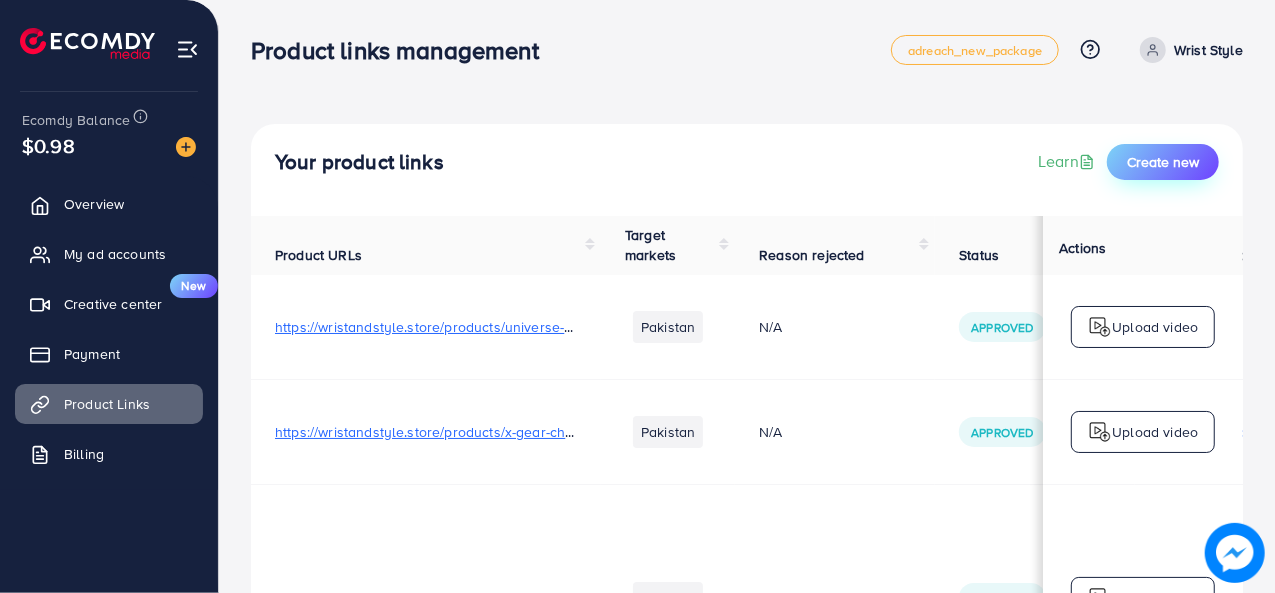 click on "Create new" at bounding box center [1163, 162] 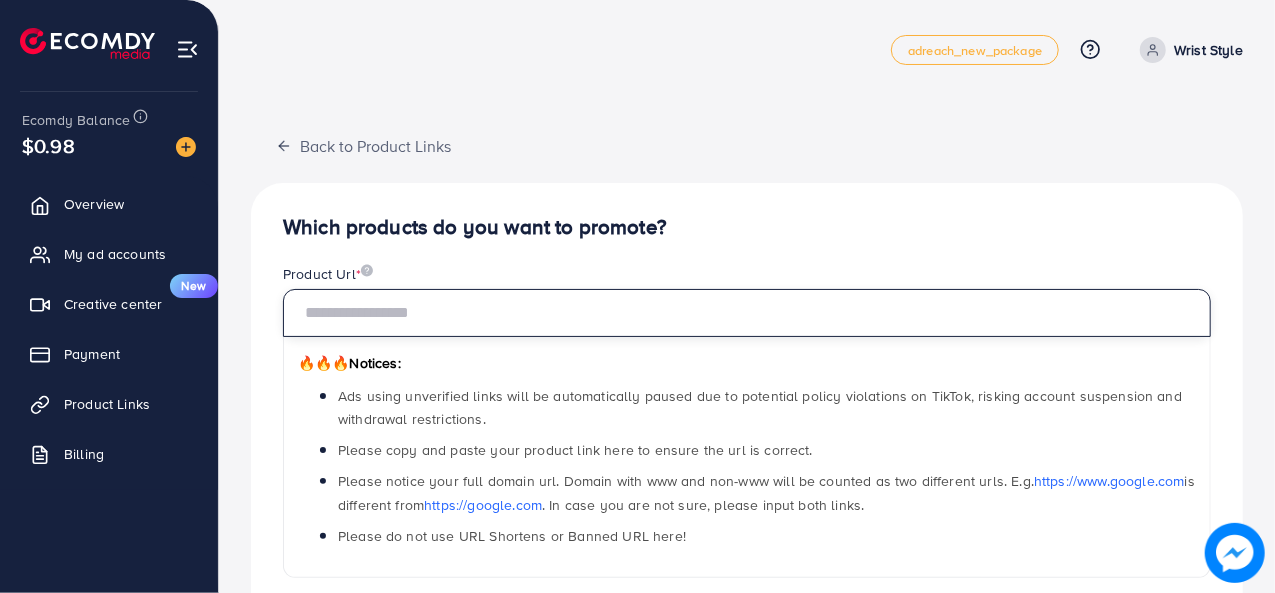 click at bounding box center [747, 313] 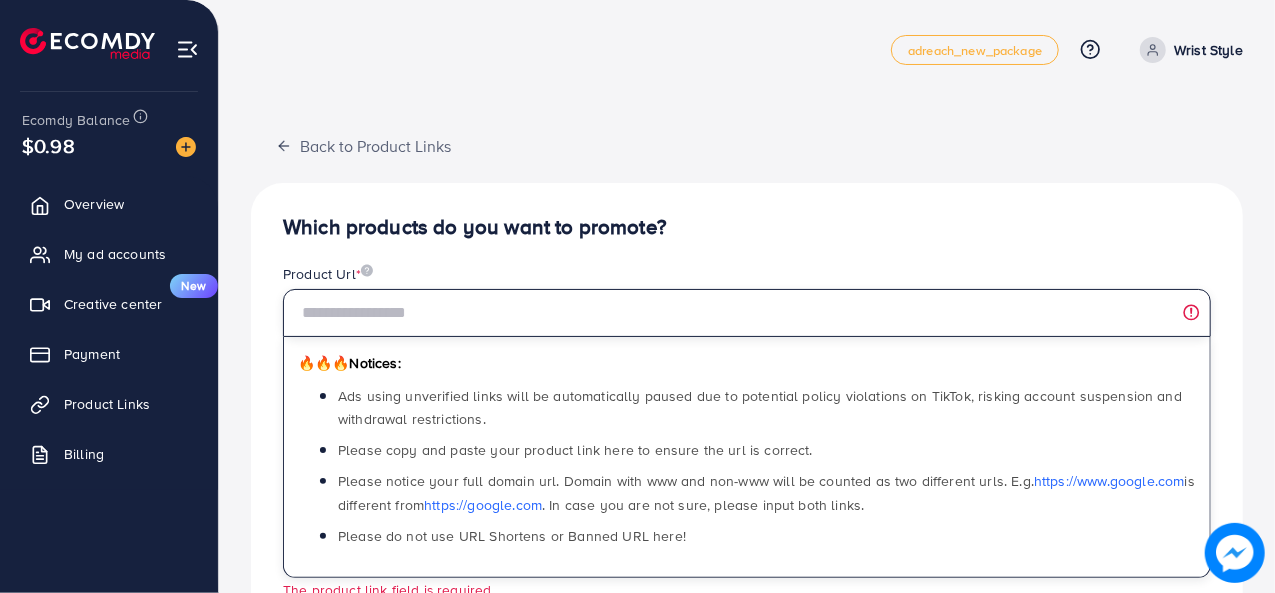 paste on "**********" 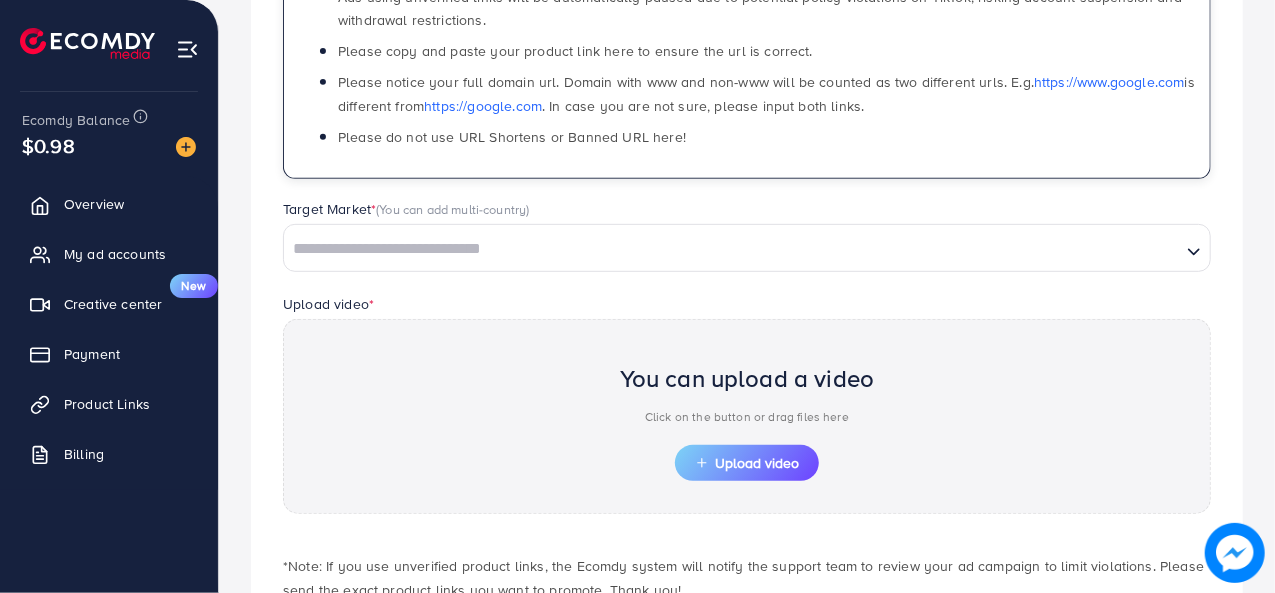 scroll, scrollTop: 400, scrollLeft: 0, axis: vertical 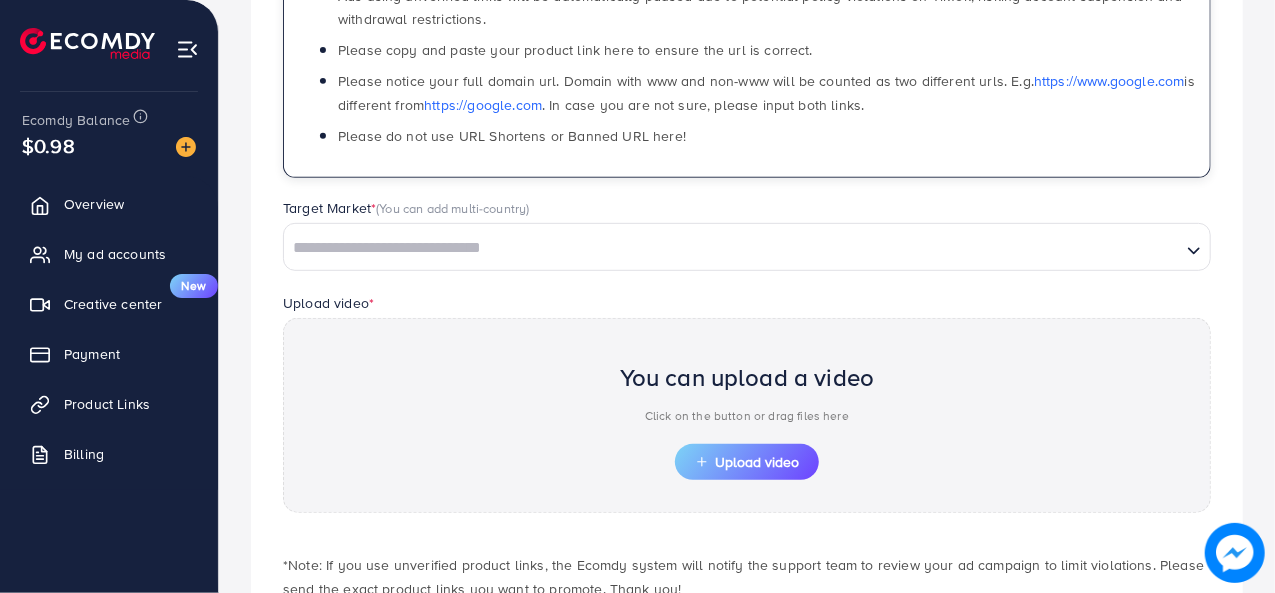 type on "**********" 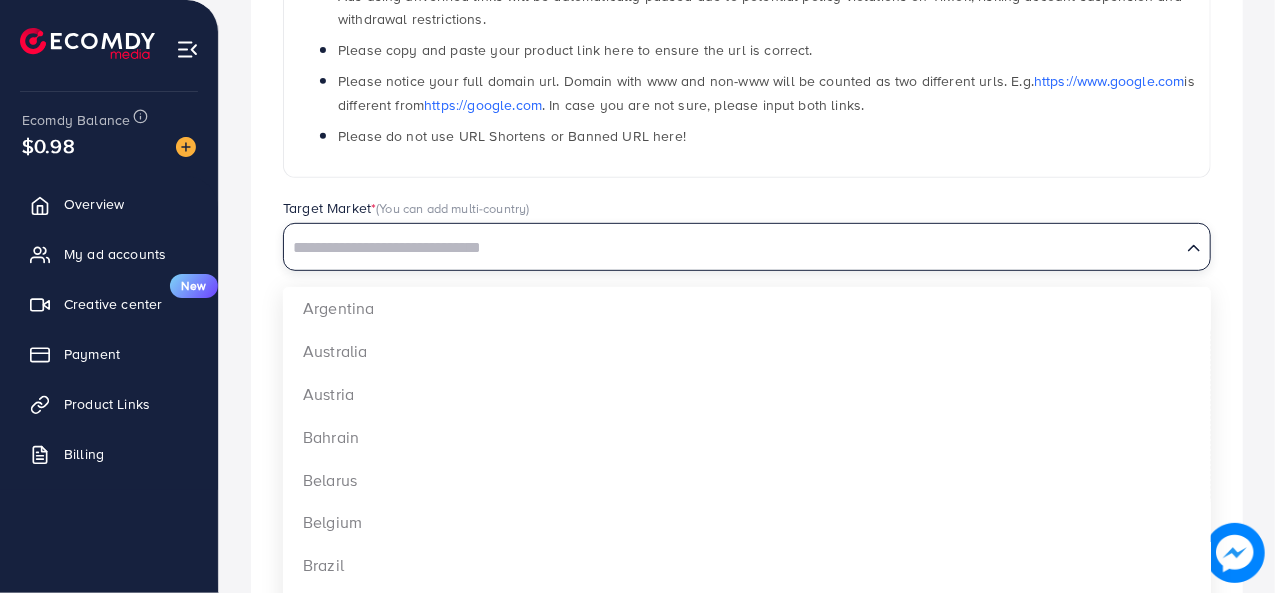 click at bounding box center (732, 248) 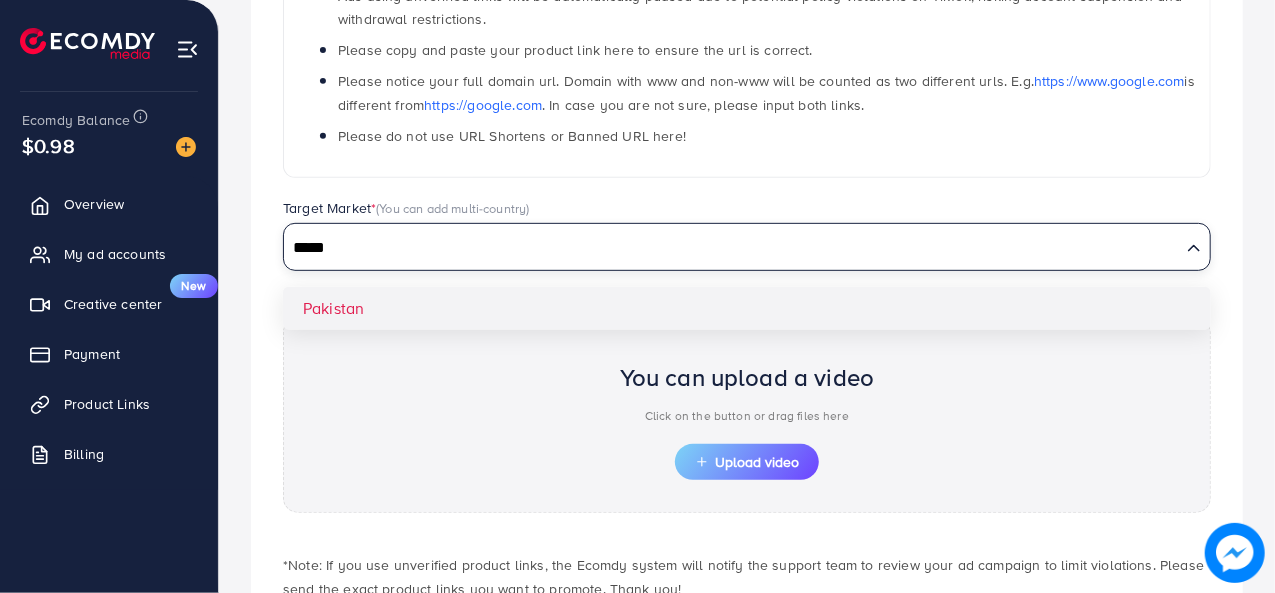 type on "*****" 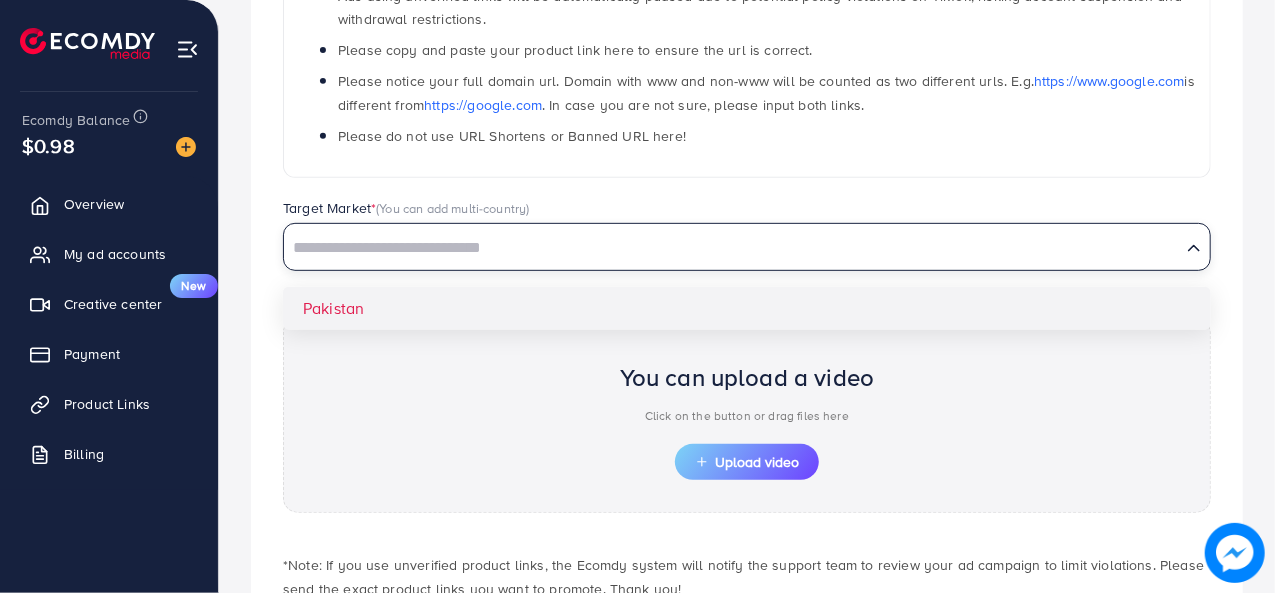click on "**********" at bounding box center (747, 238) 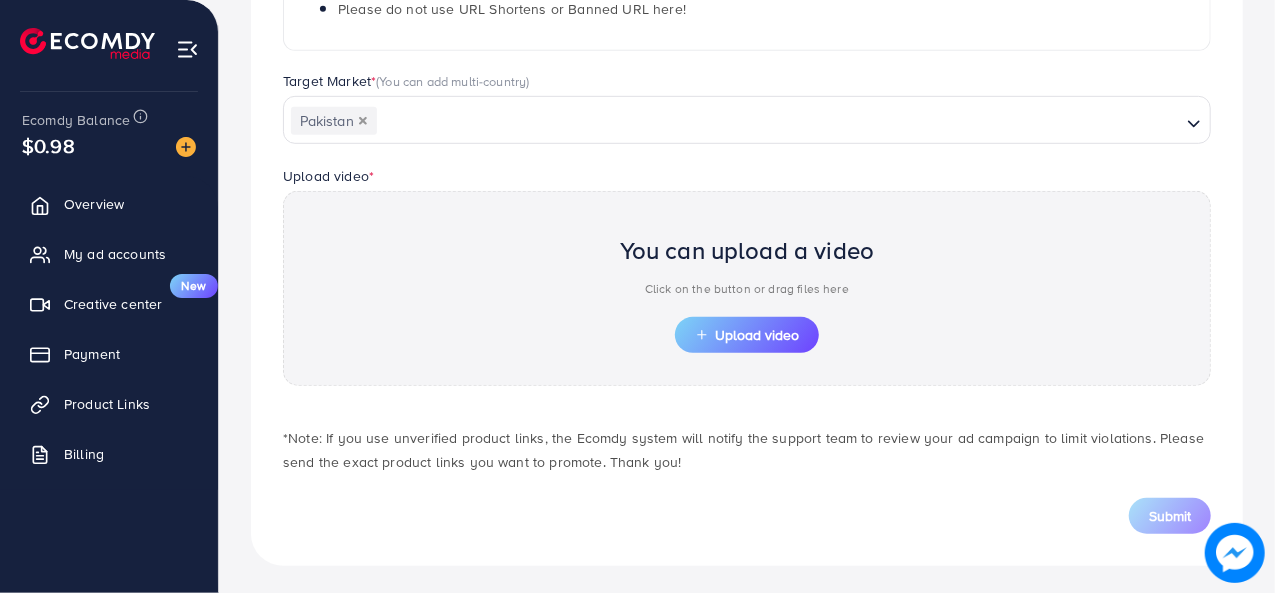 scroll, scrollTop: 528, scrollLeft: 0, axis: vertical 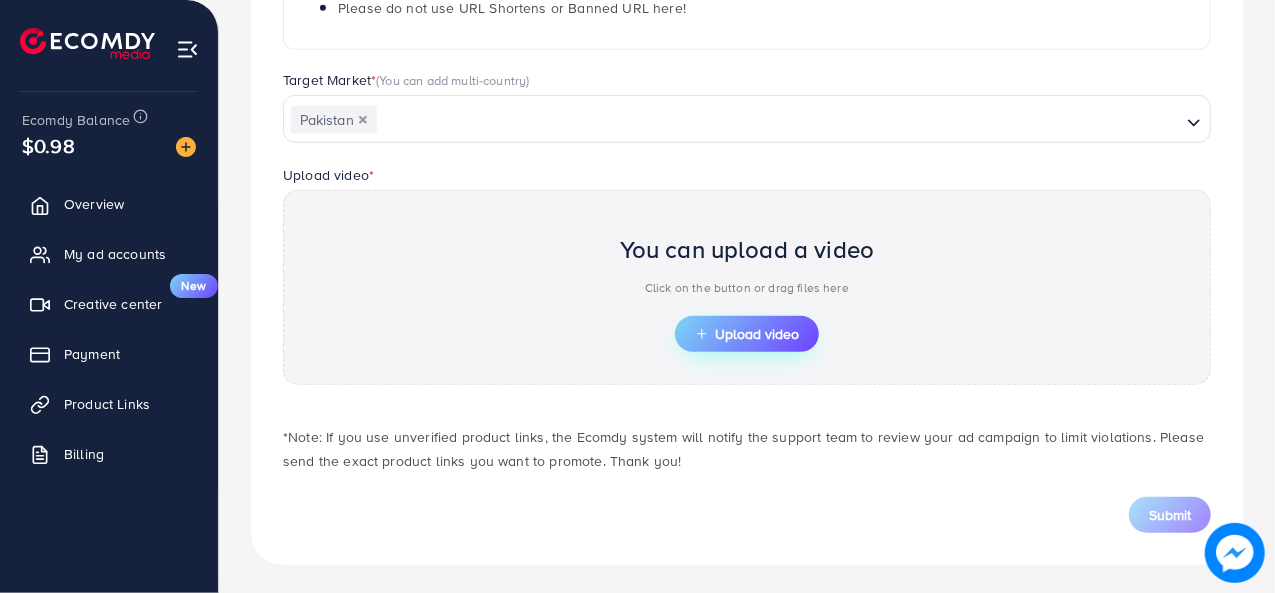 click on "Upload video" at bounding box center [747, 334] 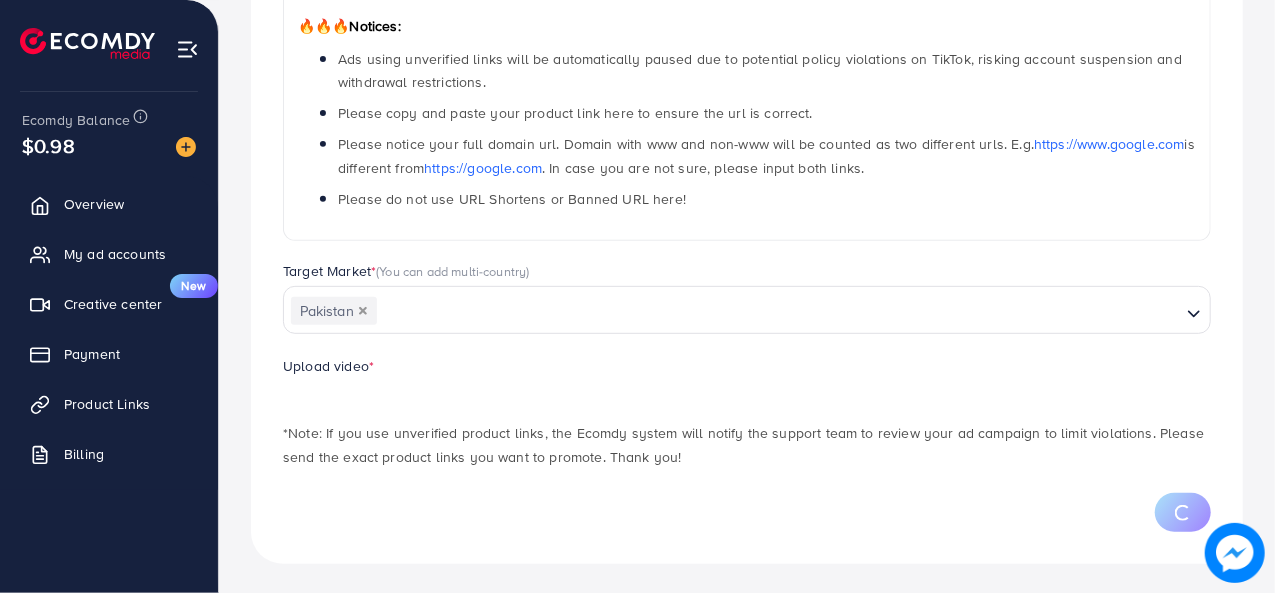 scroll, scrollTop: 432, scrollLeft: 0, axis: vertical 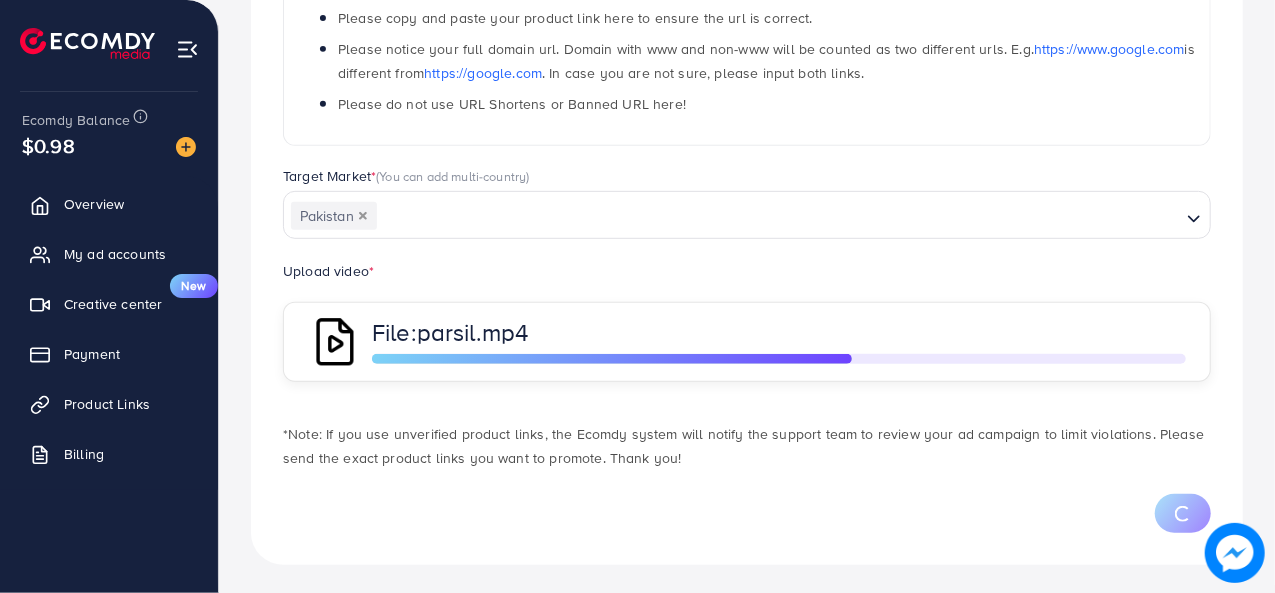 drag, startPoint x: 699, startPoint y: 428, endPoint x: 816, endPoint y: 443, distance: 117.95762 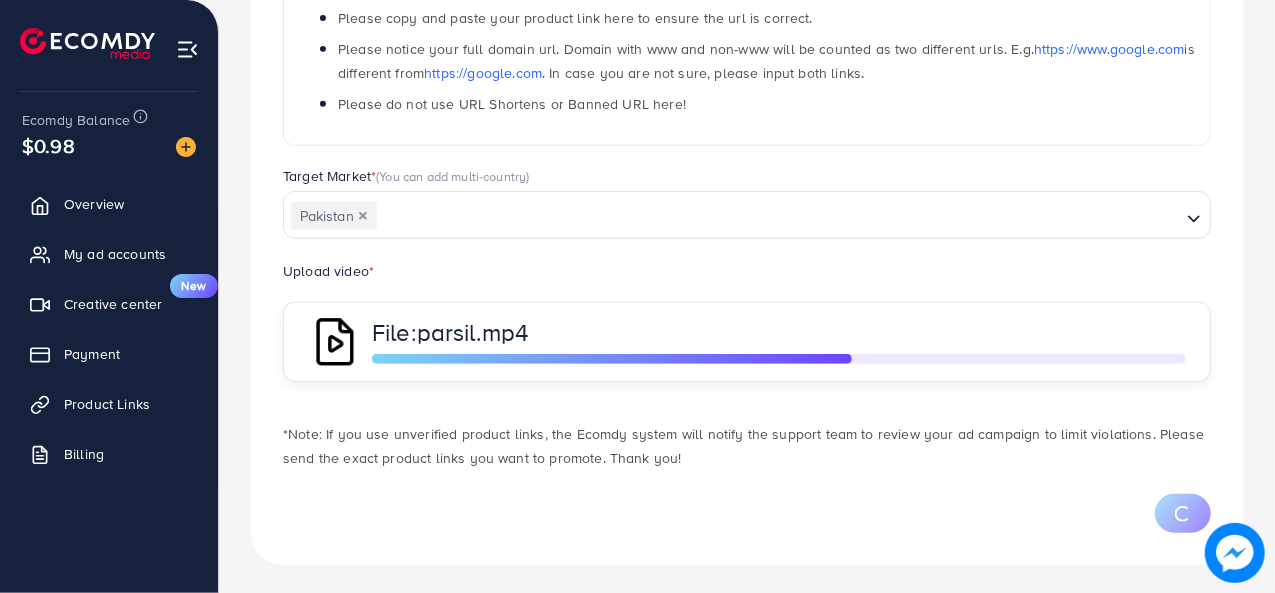 click on "*Note: If you use unverified product links, the Ecomdy system will notify the support team to review your ad campaign to limit violations. Please send the exact product links you want to promote. Thank you!" at bounding box center [747, 446] 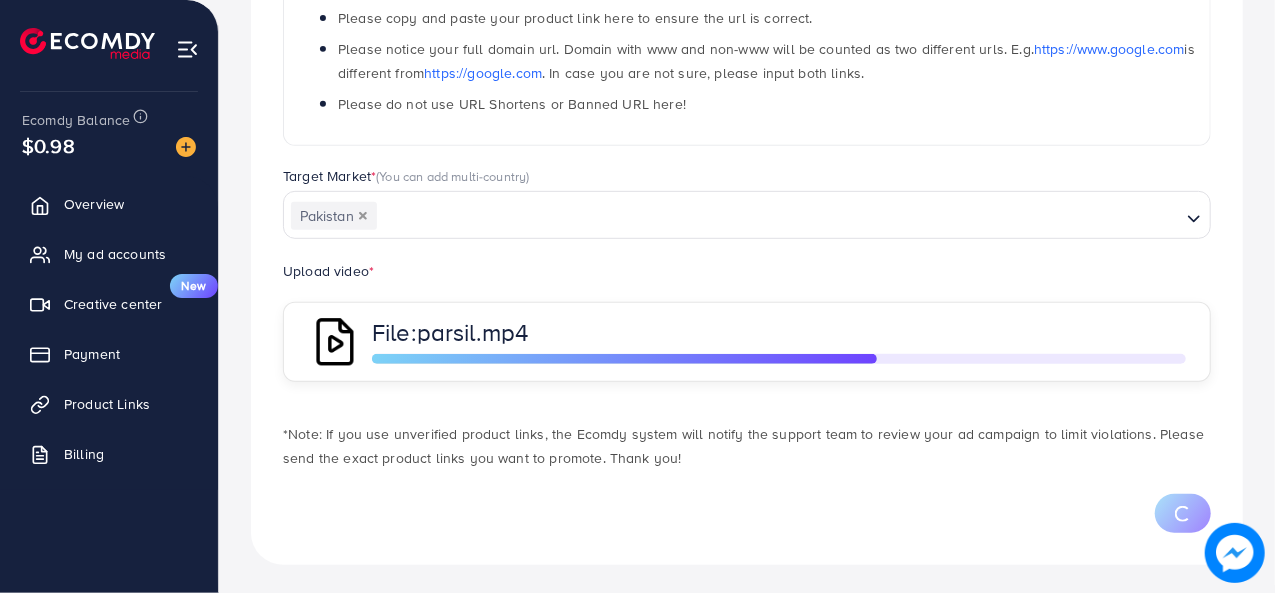 click at bounding box center [747, 513] 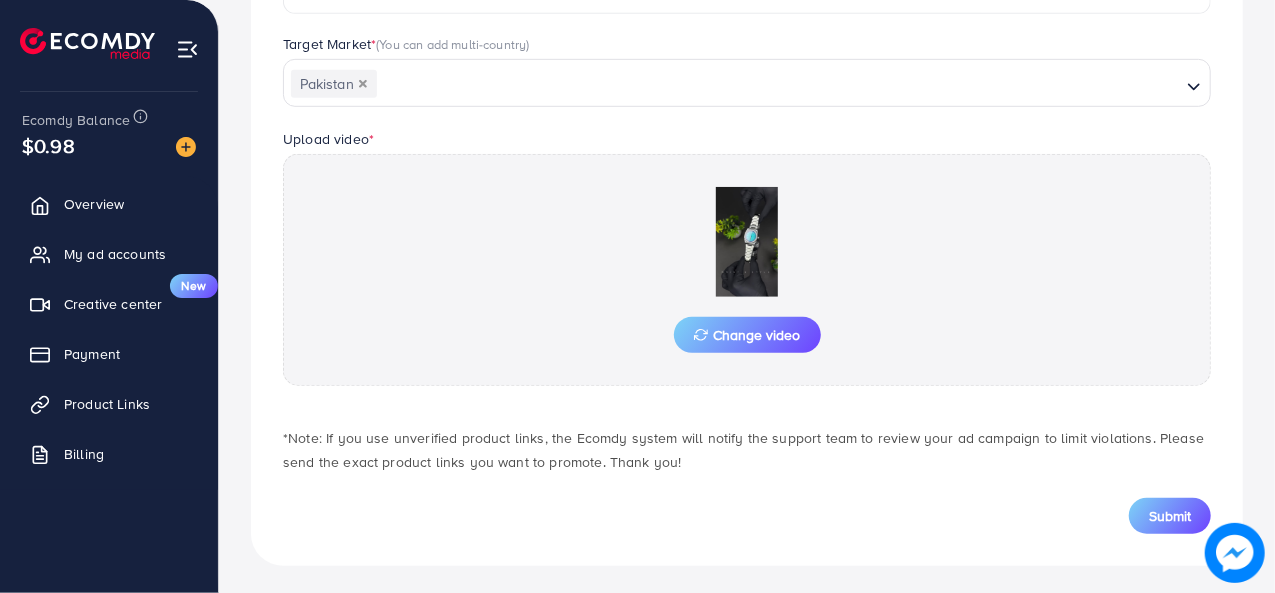 scroll, scrollTop: 566, scrollLeft: 0, axis: vertical 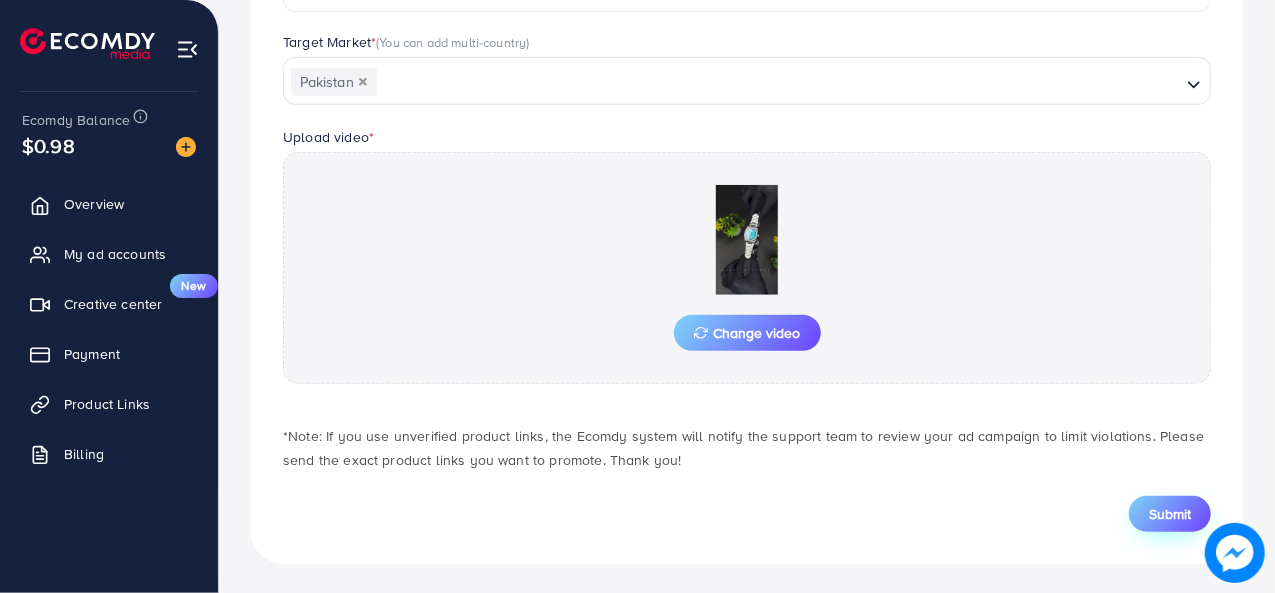 click on "Submit" at bounding box center [1170, 514] 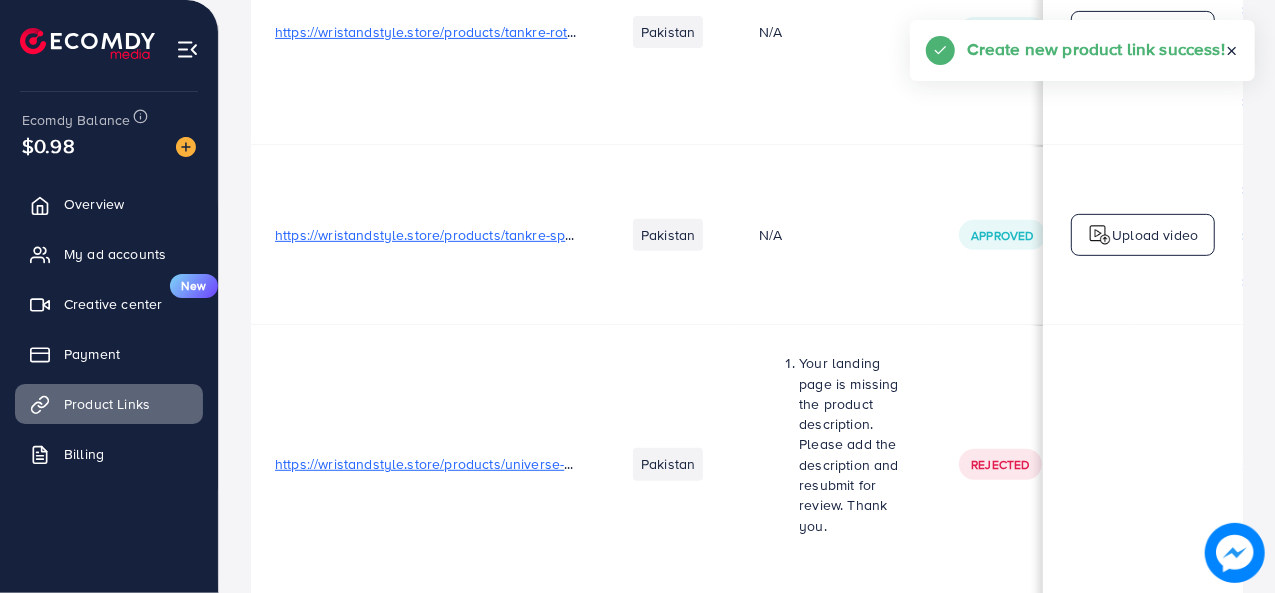 scroll, scrollTop: 0, scrollLeft: 0, axis: both 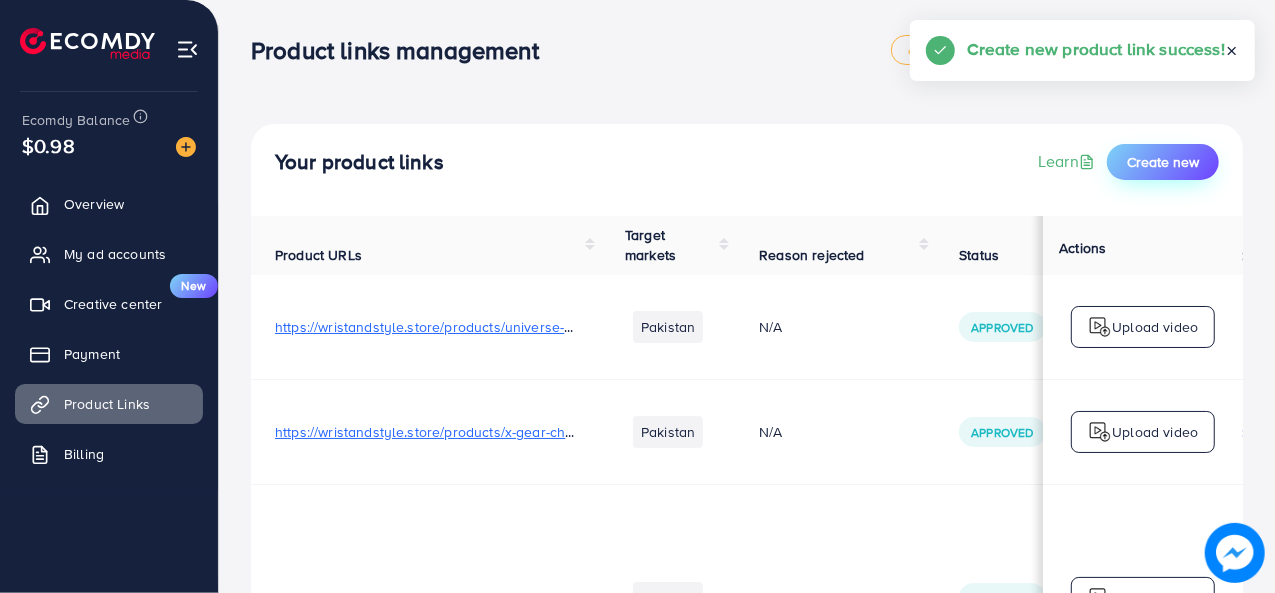 click on "Create new" at bounding box center [1163, 162] 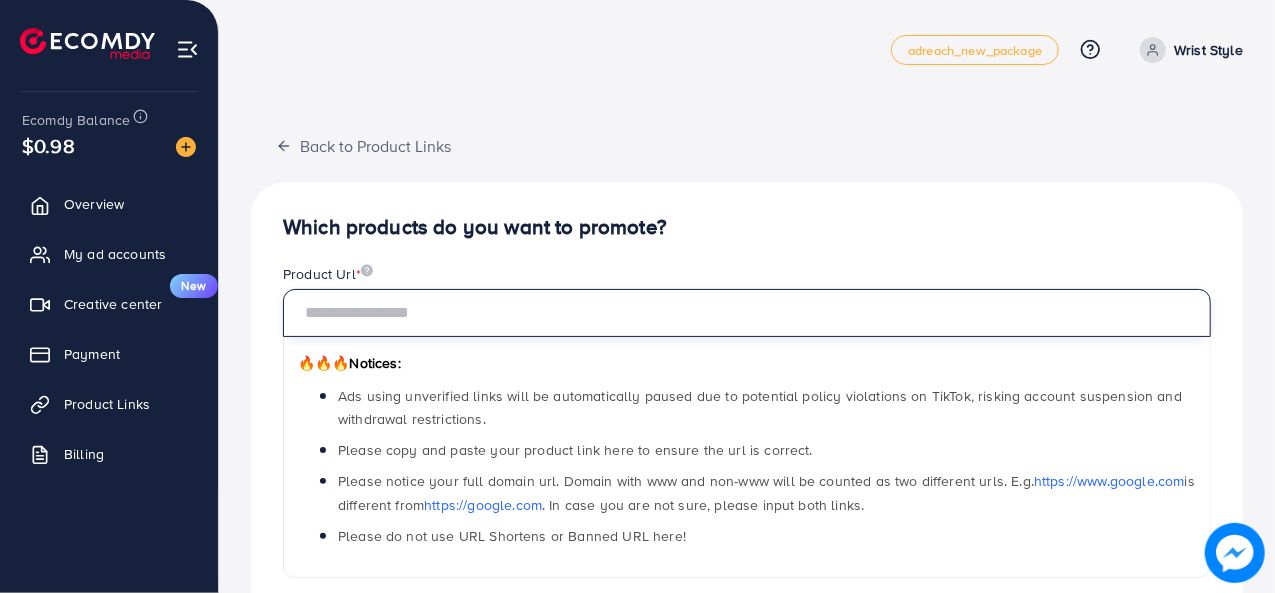 click at bounding box center [747, 313] 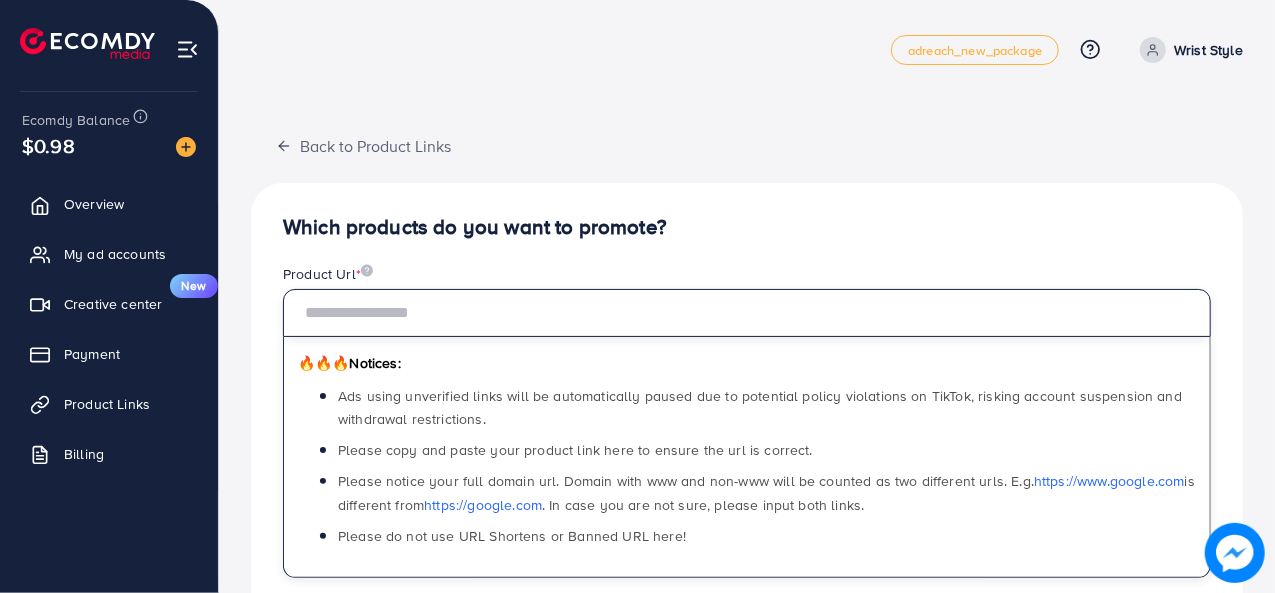 paste on "**********" 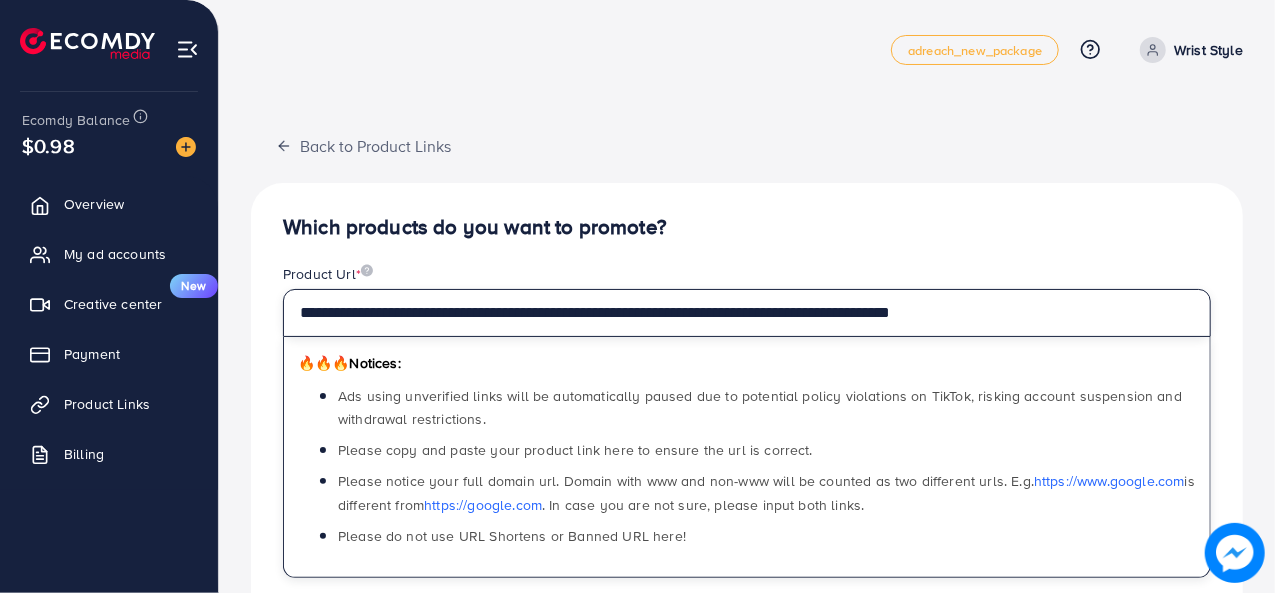 scroll, scrollTop: 400, scrollLeft: 0, axis: vertical 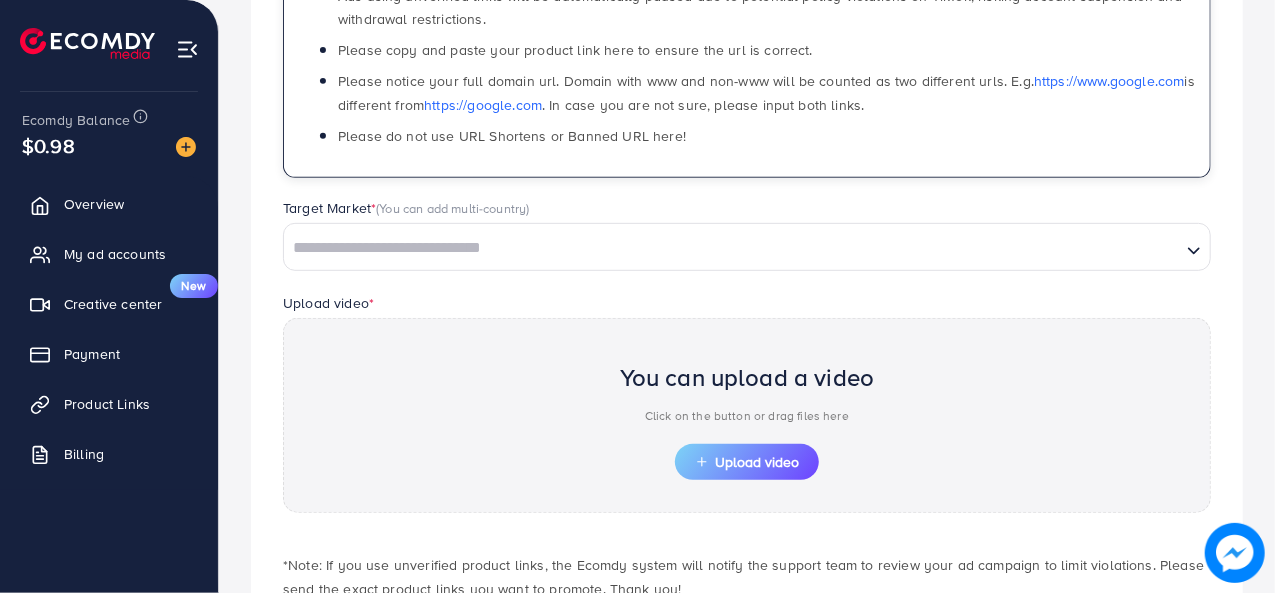 type on "**********" 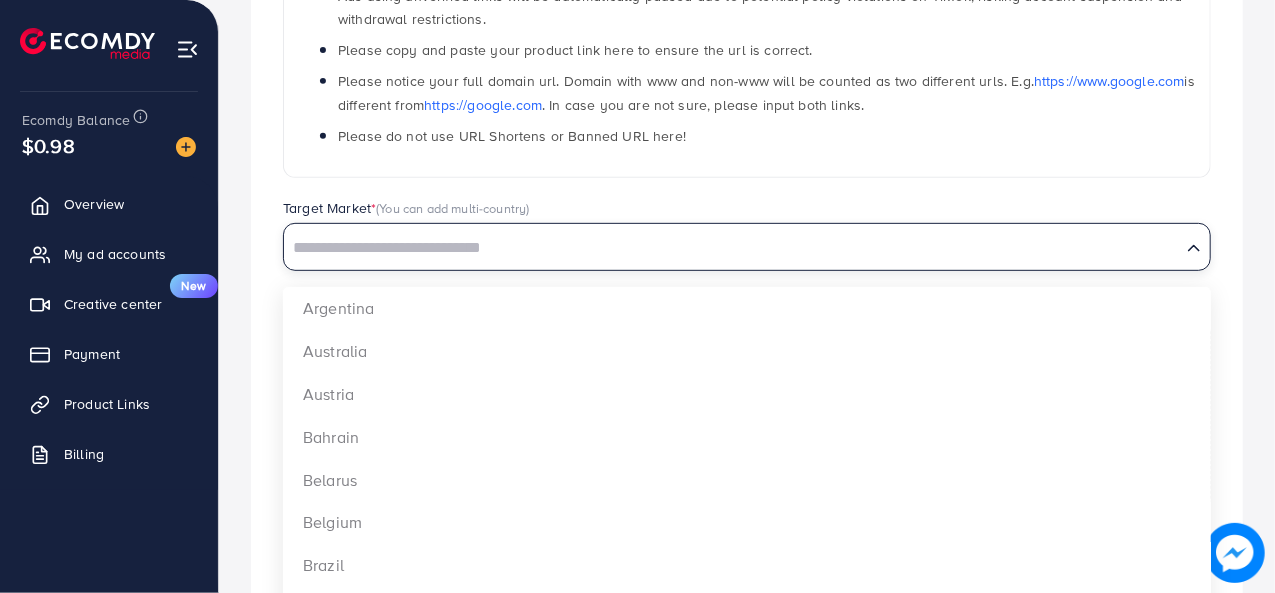 click on "Loading..." at bounding box center (747, 247) 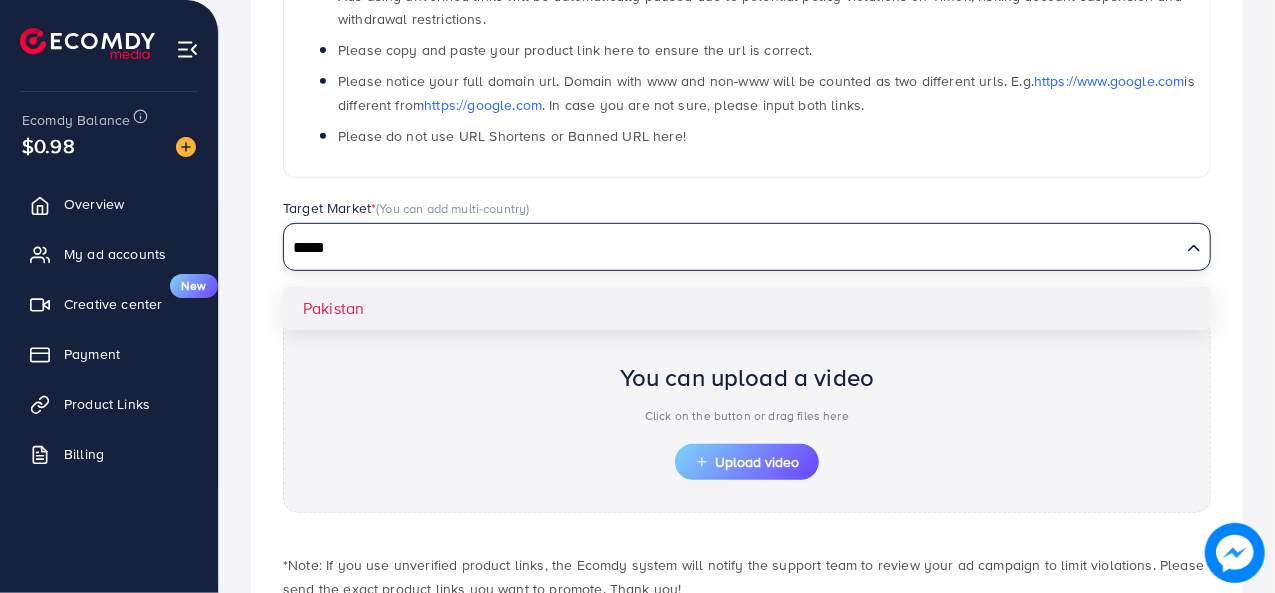 type on "*****" 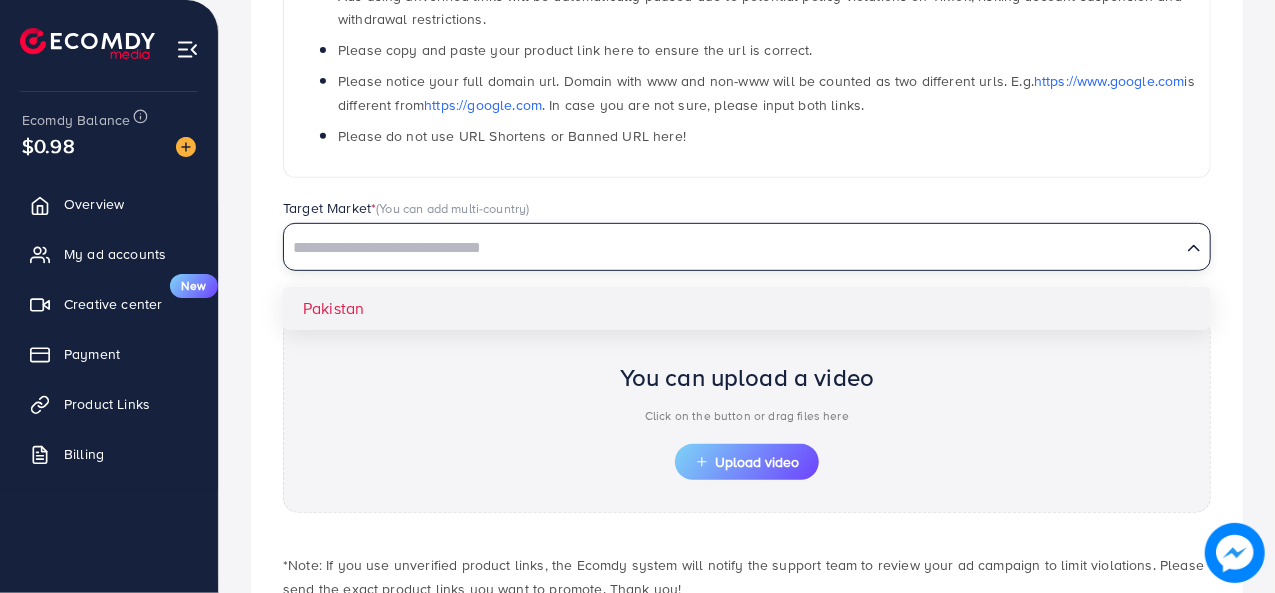 click on "**********" at bounding box center [747, 238] 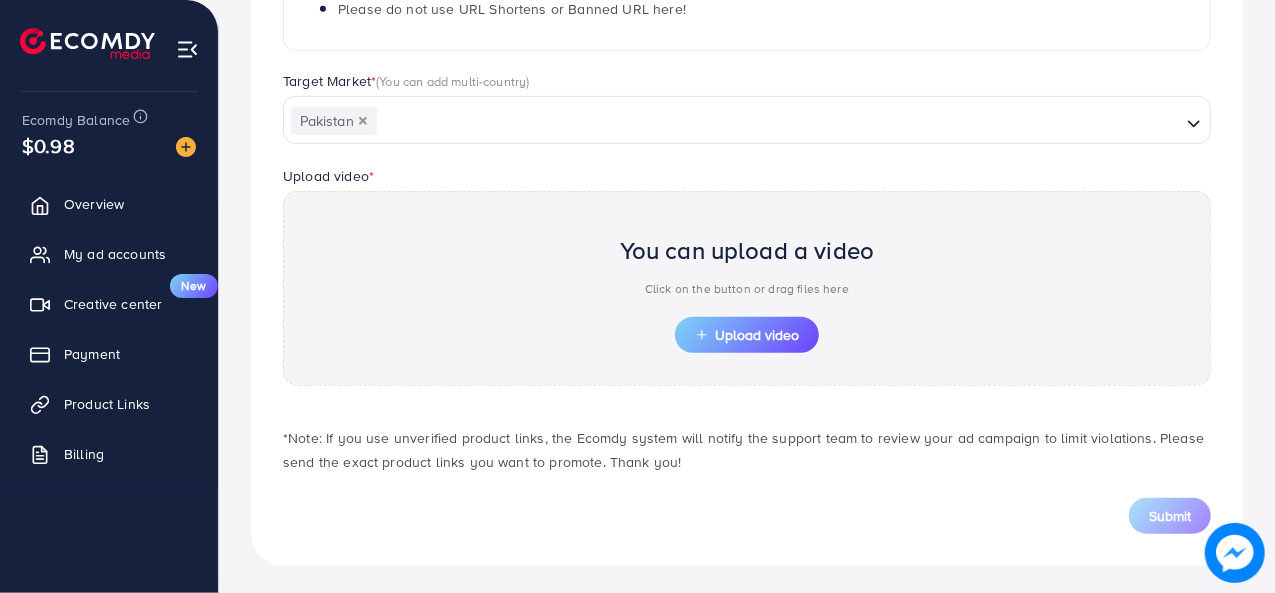 scroll, scrollTop: 528, scrollLeft: 0, axis: vertical 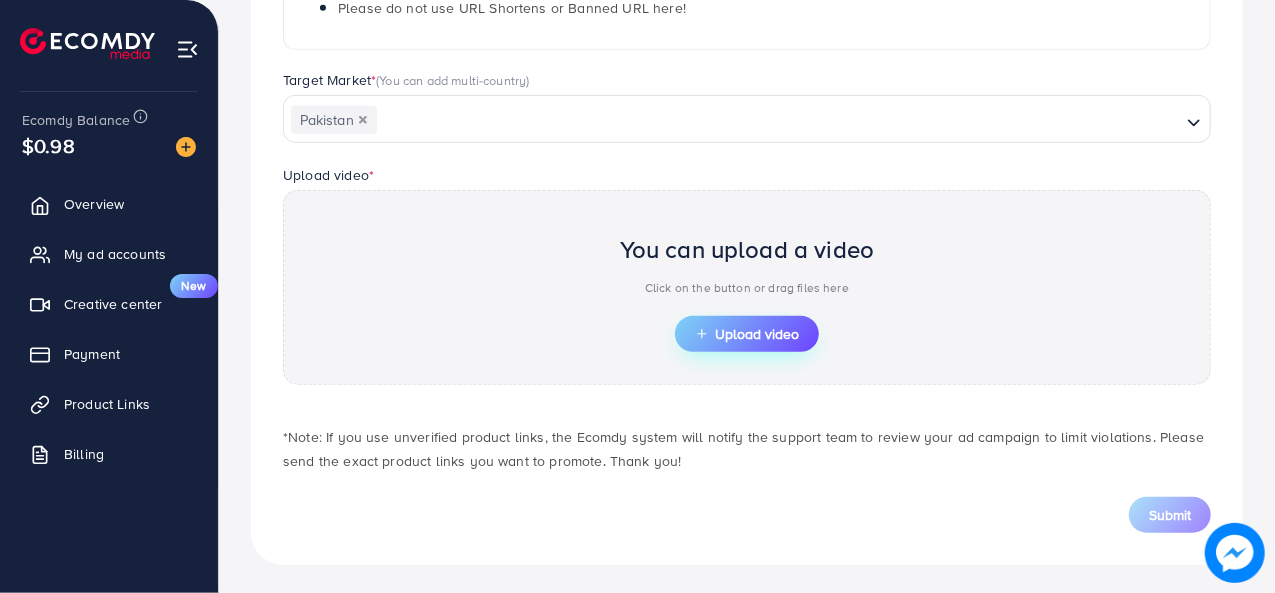 click on "Upload video" at bounding box center (747, 334) 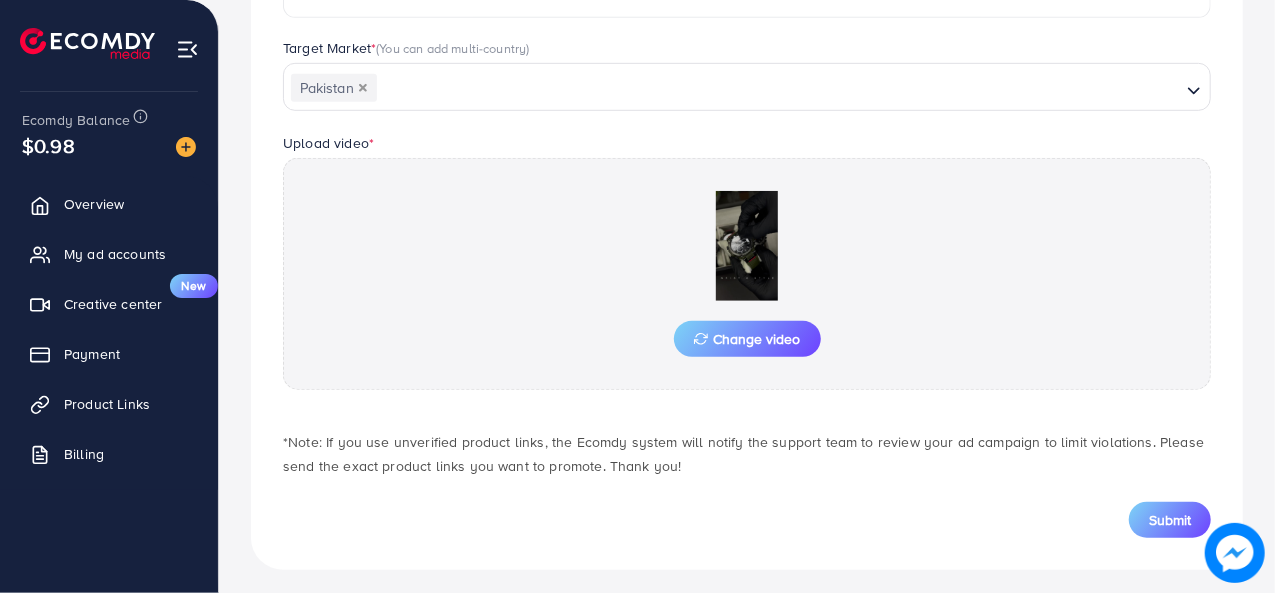 scroll, scrollTop: 566, scrollLeft: 0, axis: vertical 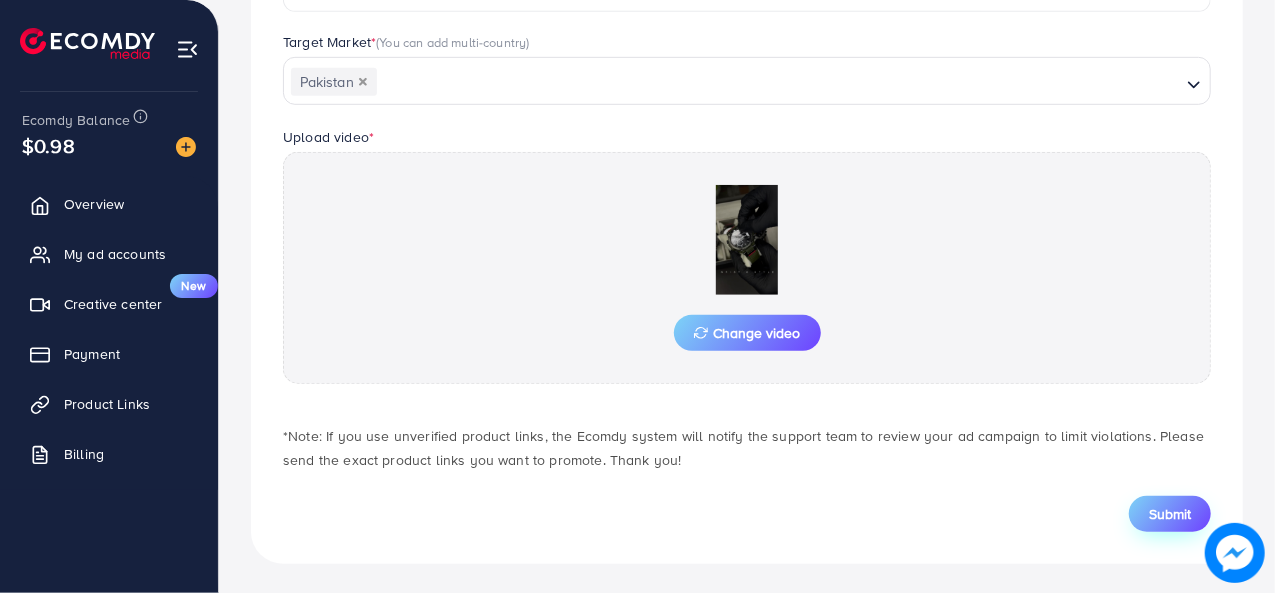 click on "Submit" at bounding box center [1170, 514] 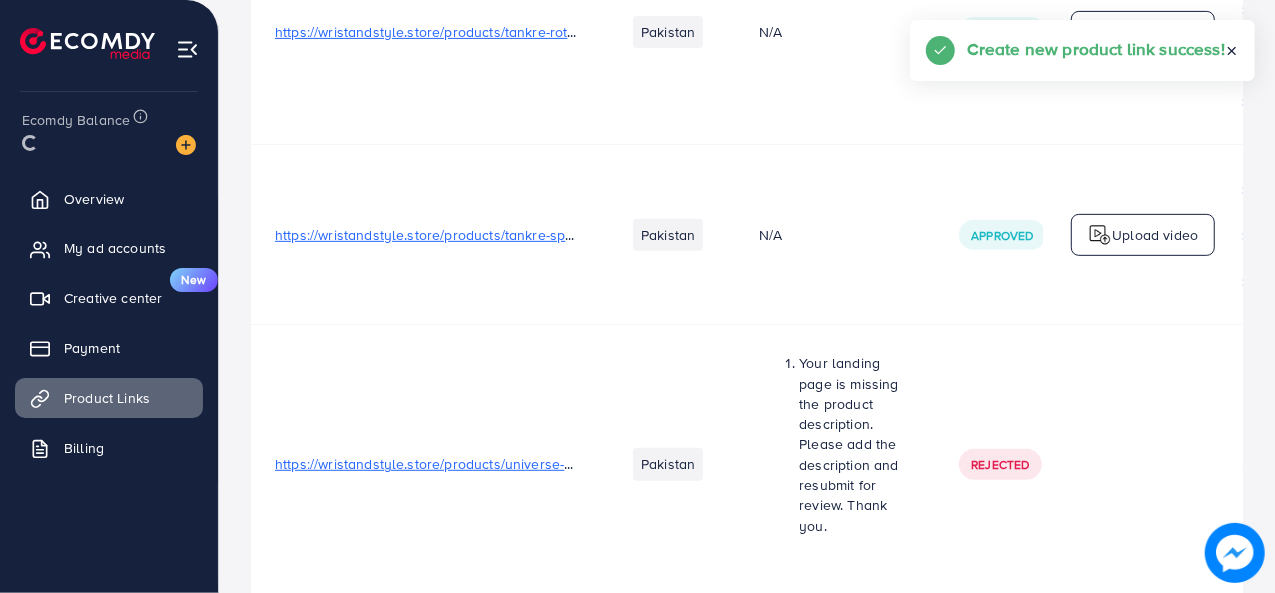 scroll, scrollTop: 0, scrollLeft: 0, axis: both 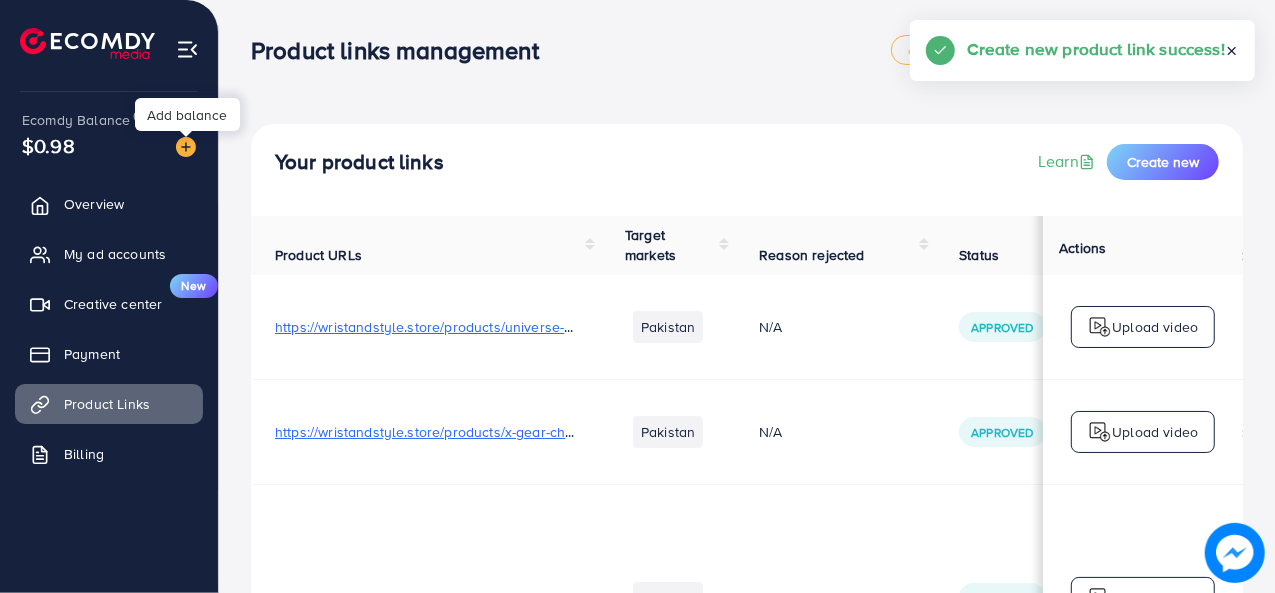click at bounding box center (186, 147) 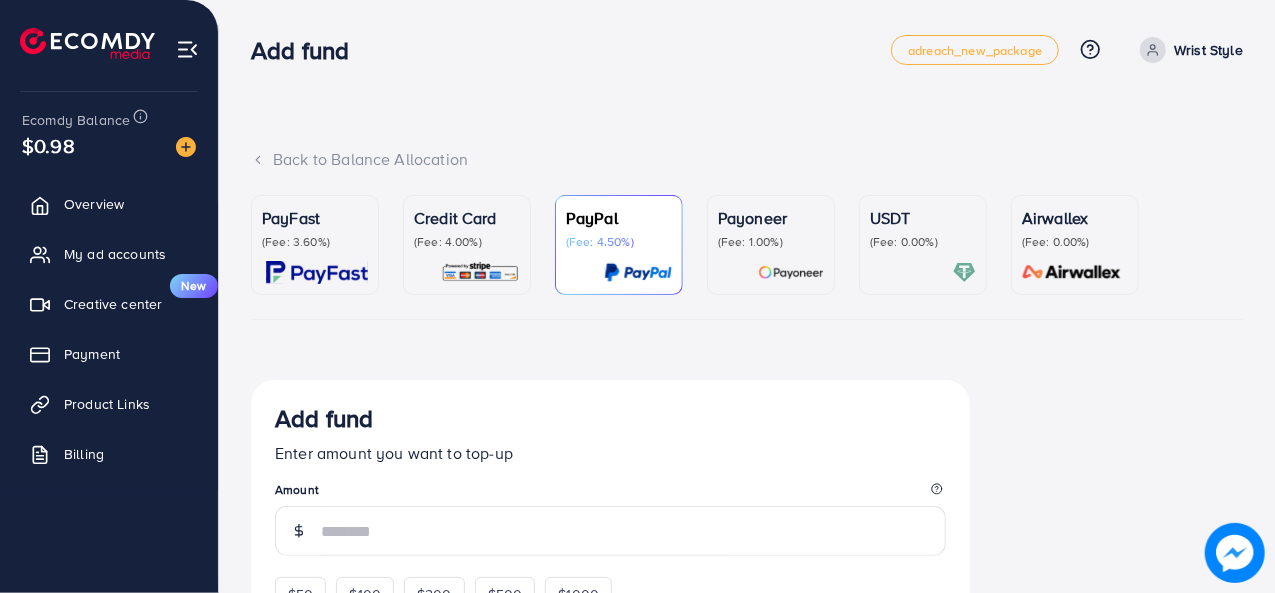 drag, startPoint x: 895, startPoint y: 235, endPoint x: 855, endPoint y: 232, distance: 40.112343 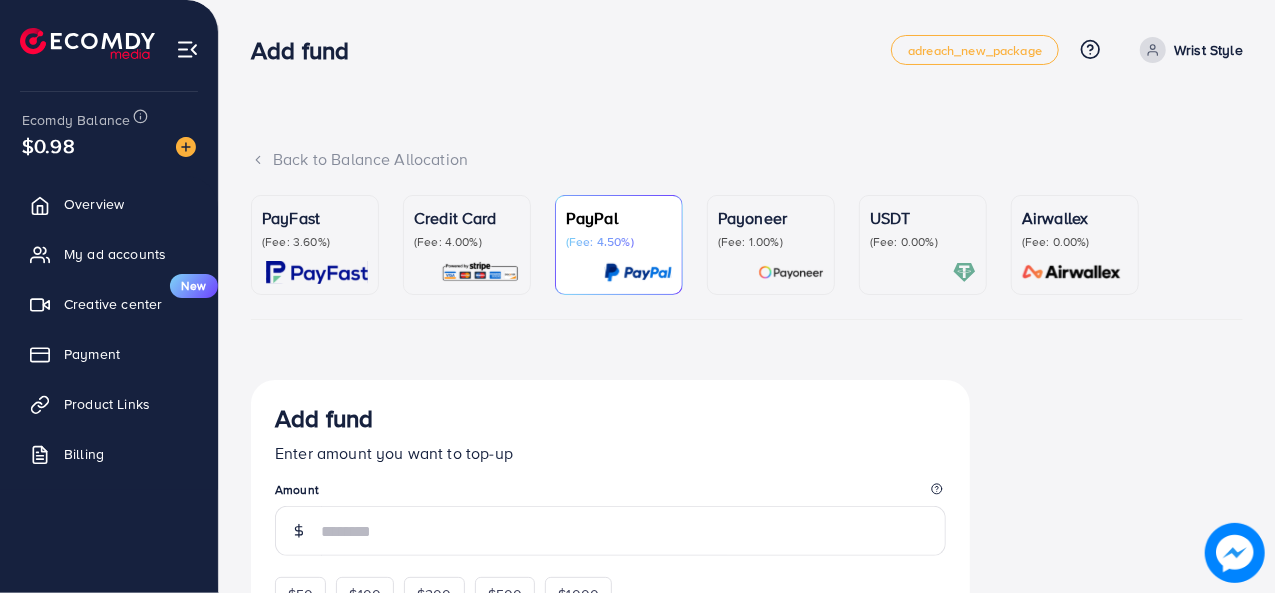 click on "(Fee: 0.00%)" at bounding box center (923, 242) 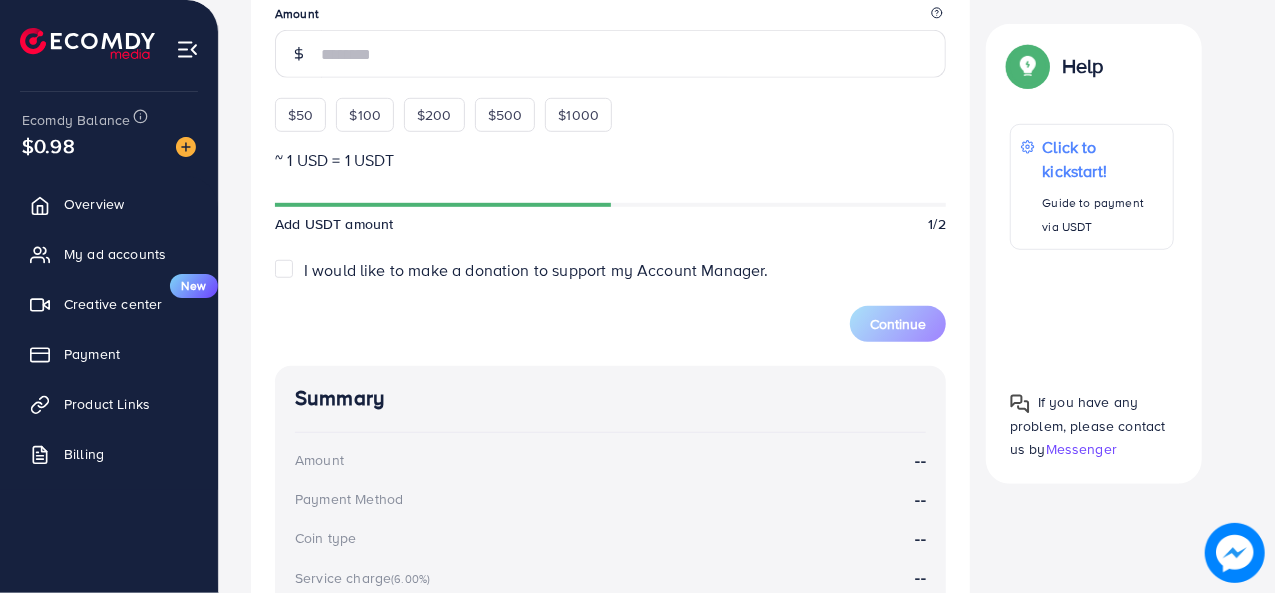 scroll, scrollTop: 619, scrollLeft: 0, axis: vertical 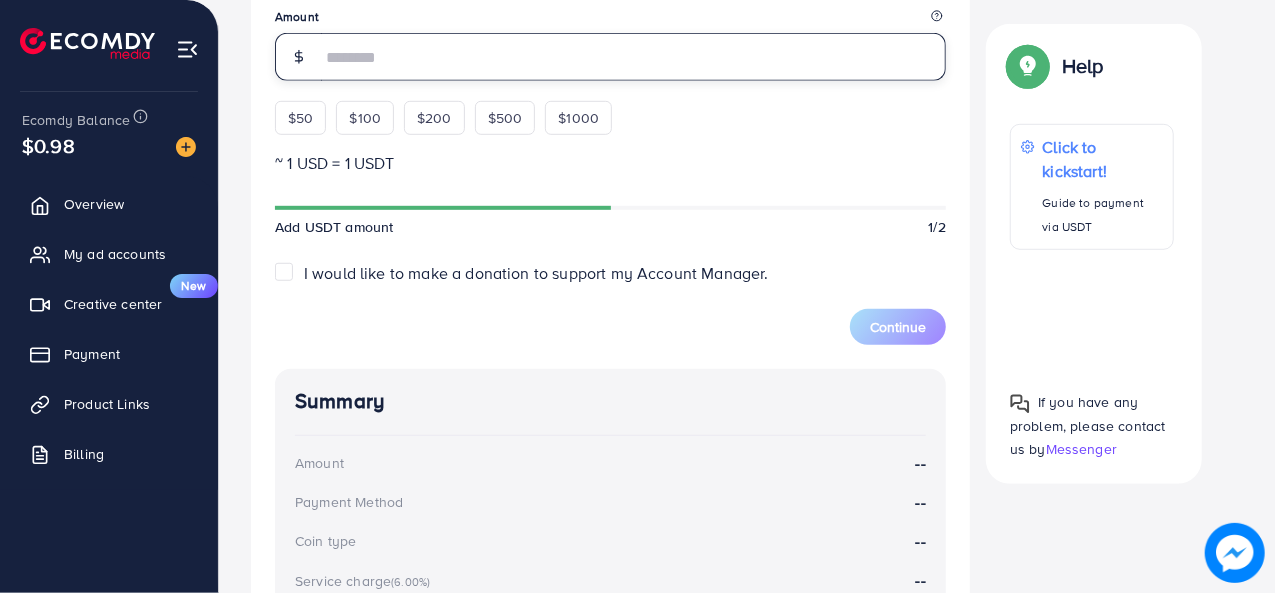 click at bounding box center (633, 57) 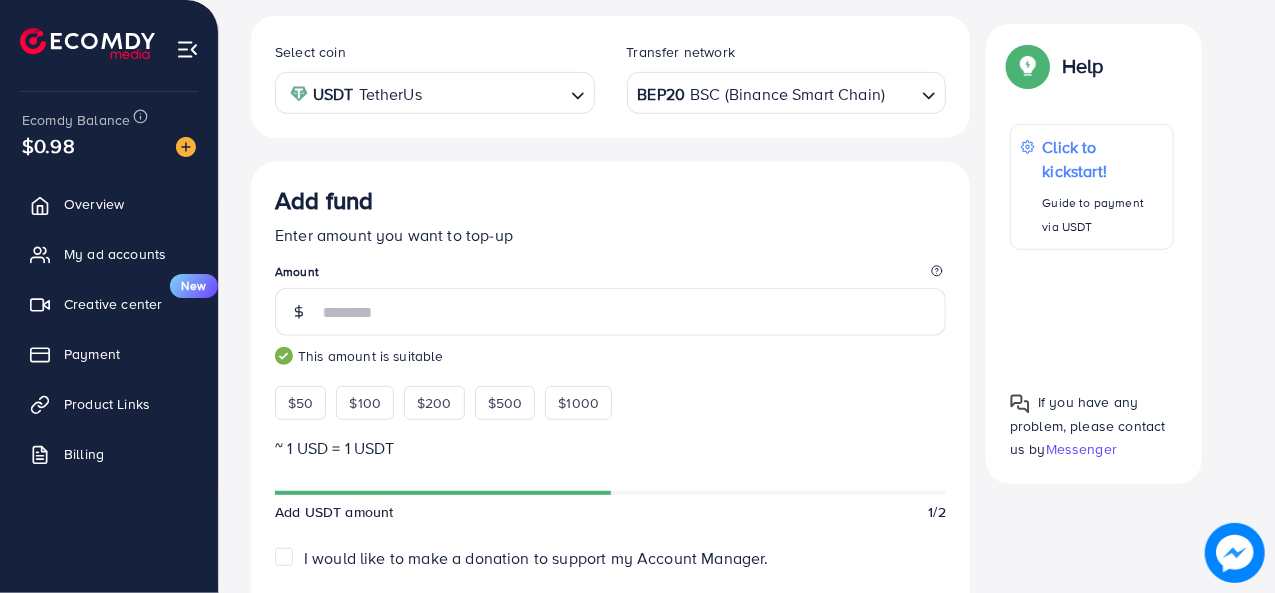 scroll, scrollTop: 249, scrollLeft: 0, axis: vertical 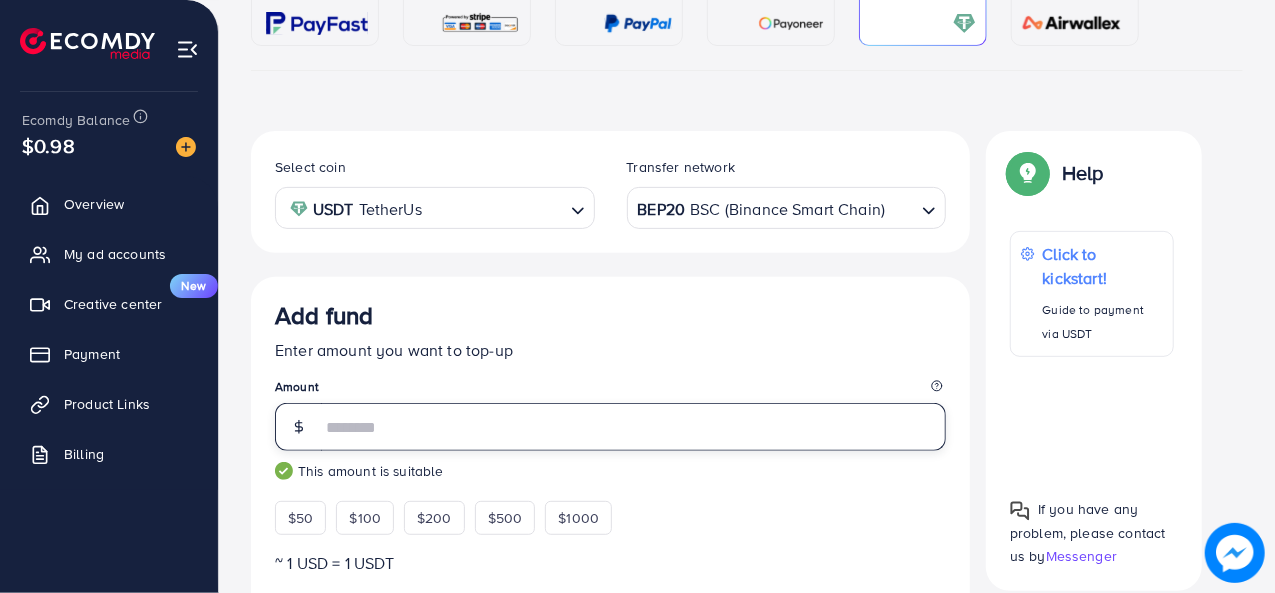 click on "**" at bounding box center [633, 427] 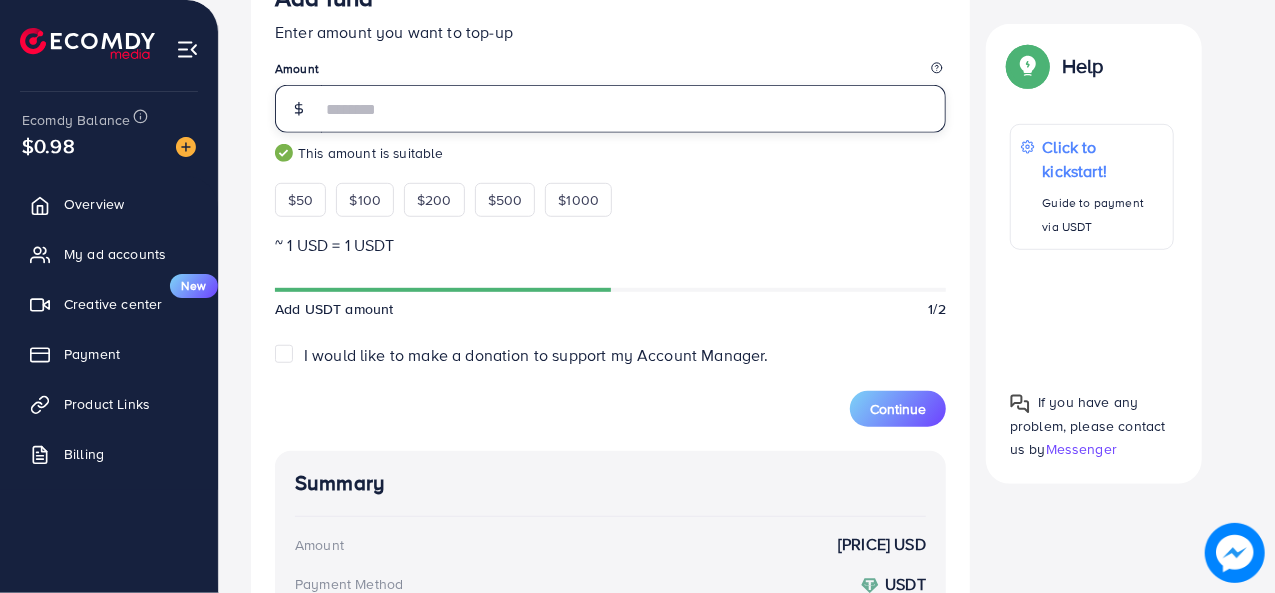 scroll, scrollTop: 382, scrollLeft: 0, axis: vertical 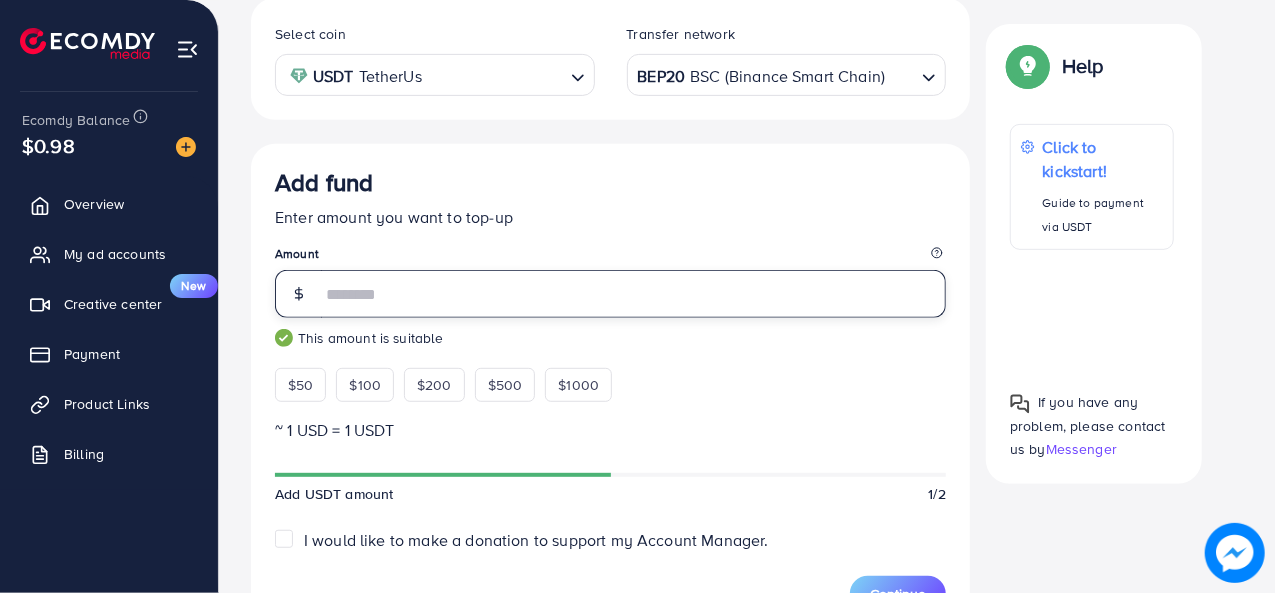 type on "*" 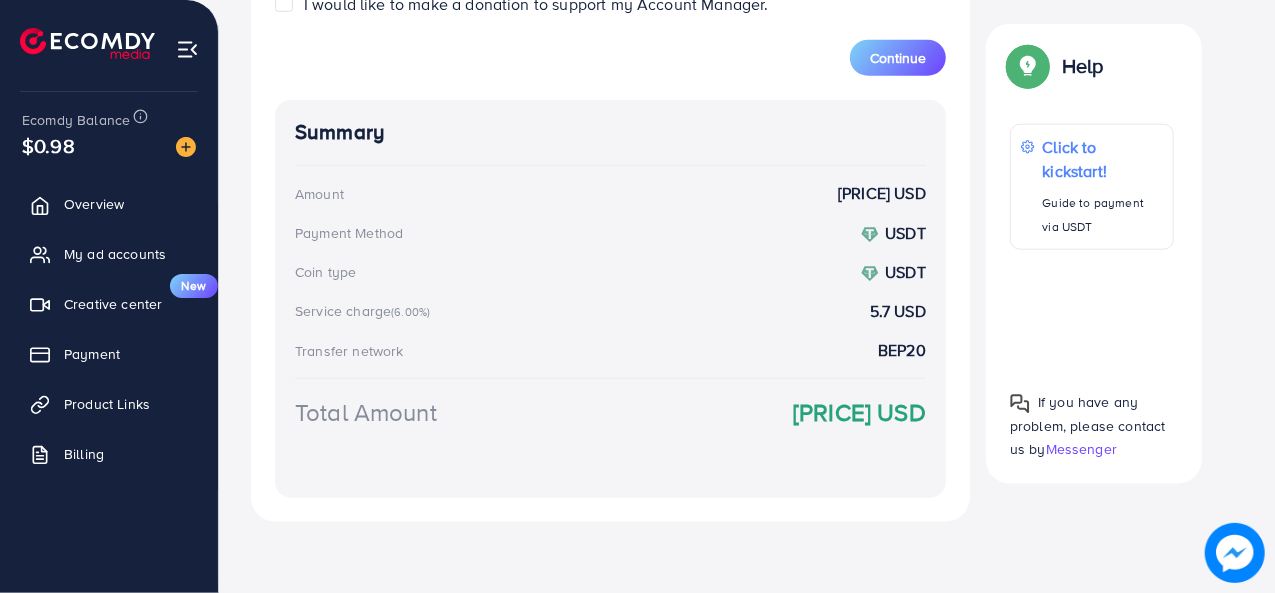 scroll, scrollTop: 916, scrollLeft: 0, axis: vertical 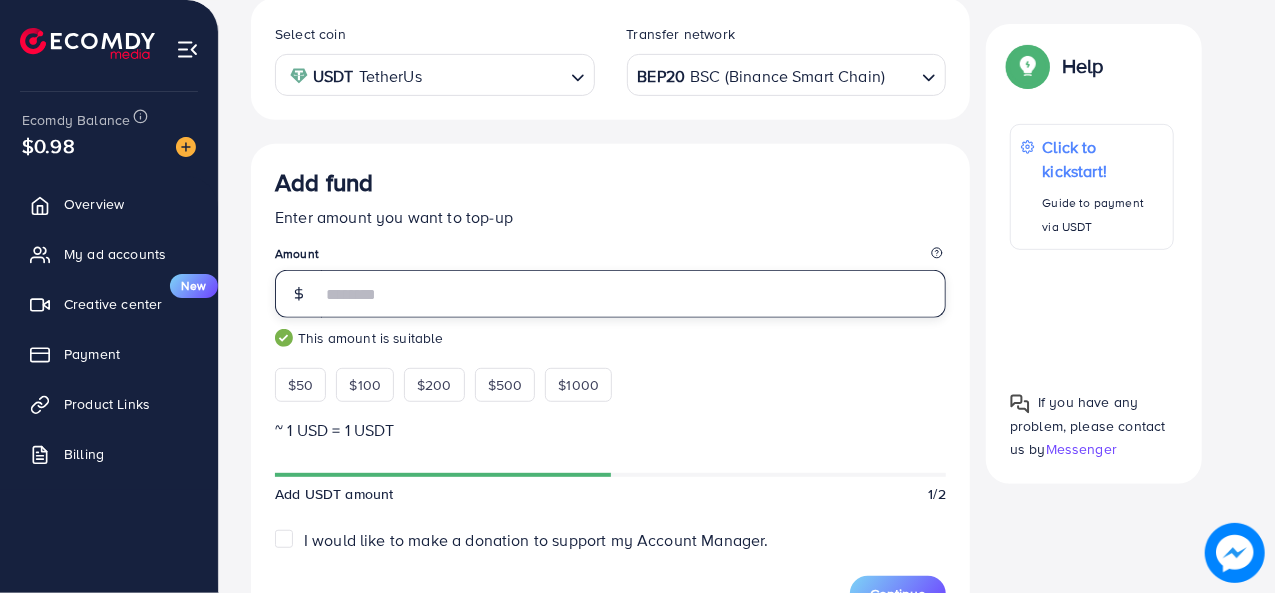 type on "*" 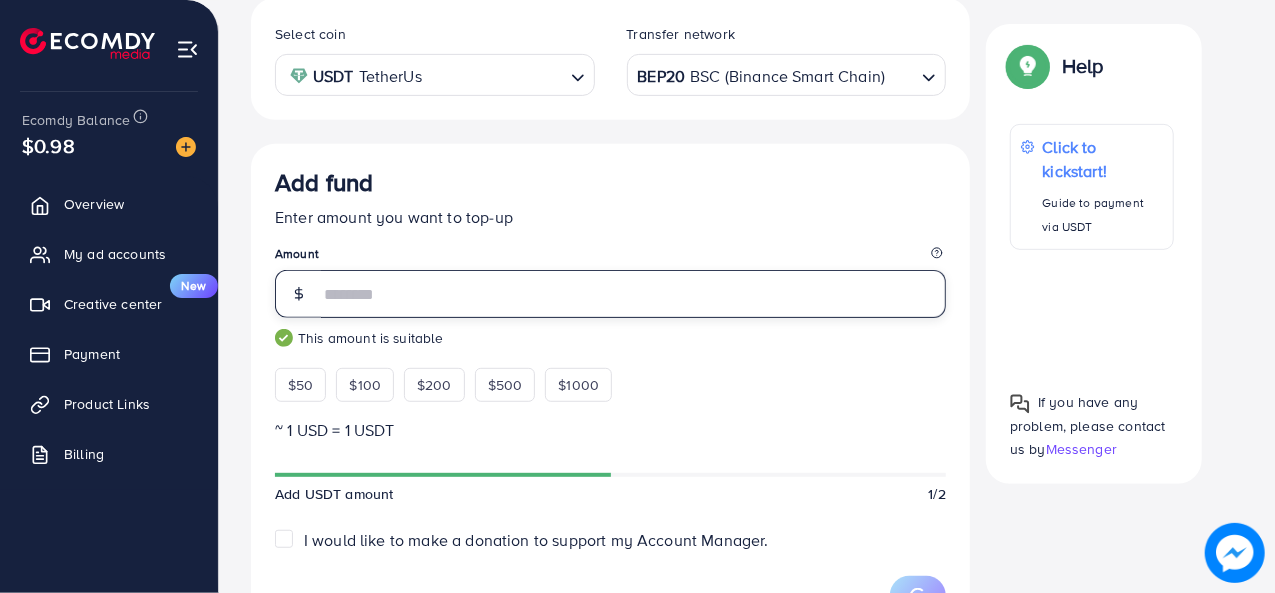 scroll, scrollTop: 782, scrollLeft: 0, axis: vertical 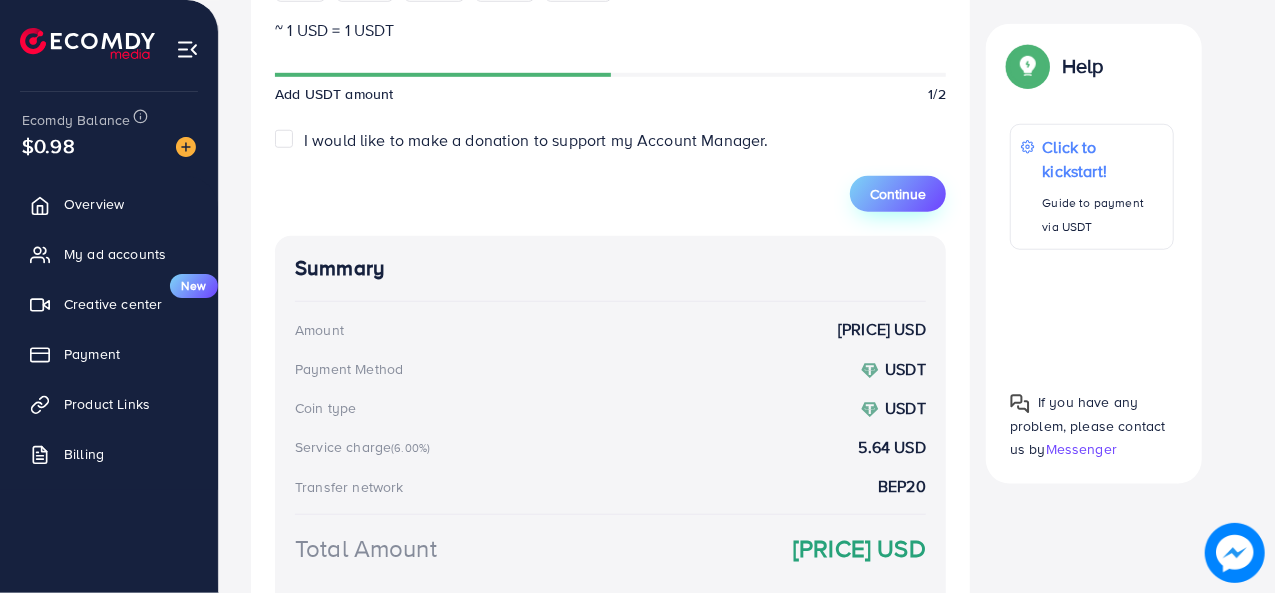 type on "**" 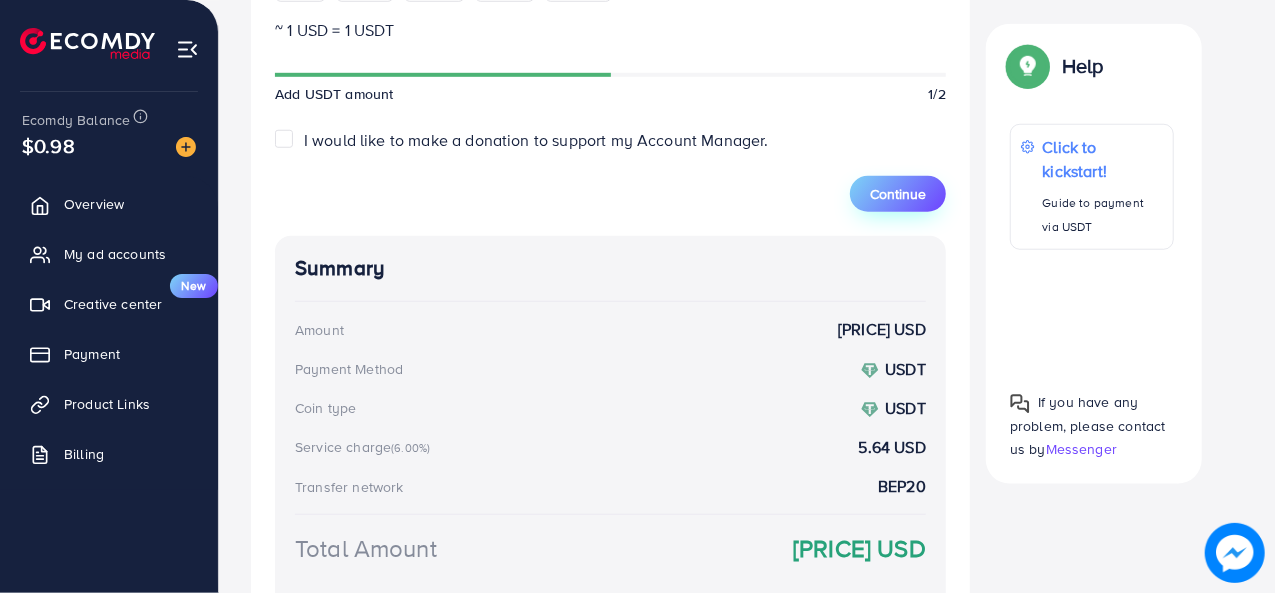 click on "Continue" at bounding box center (898, 194) 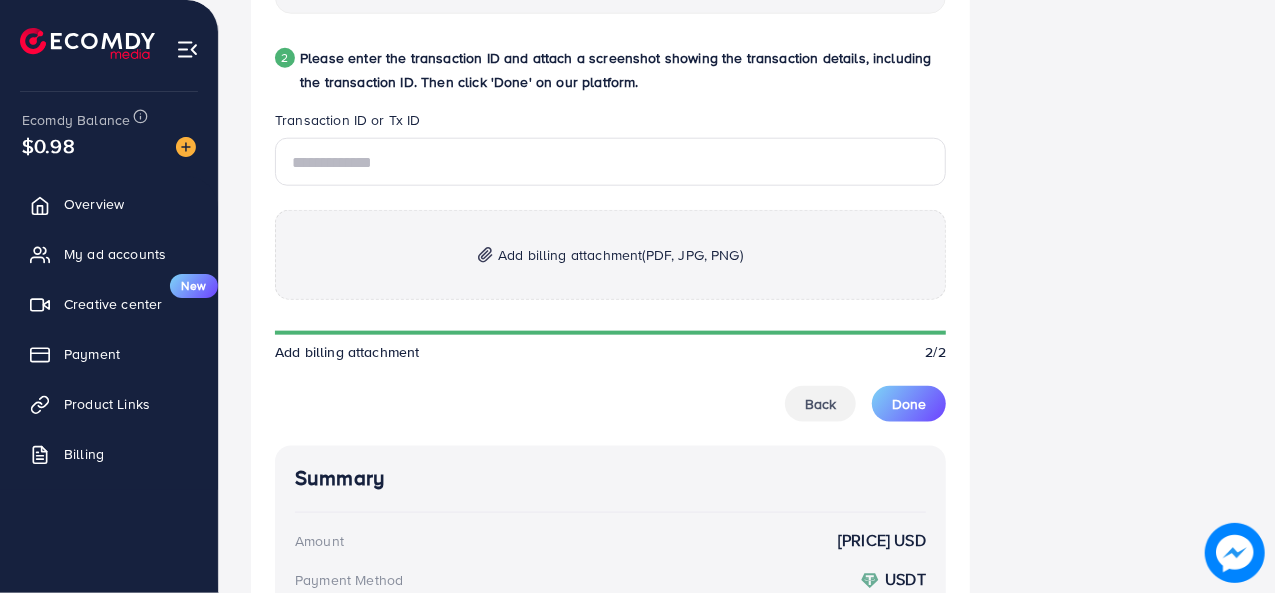 scroll, scrollTop: 1049, scrollLeft: 0, axis: vertical 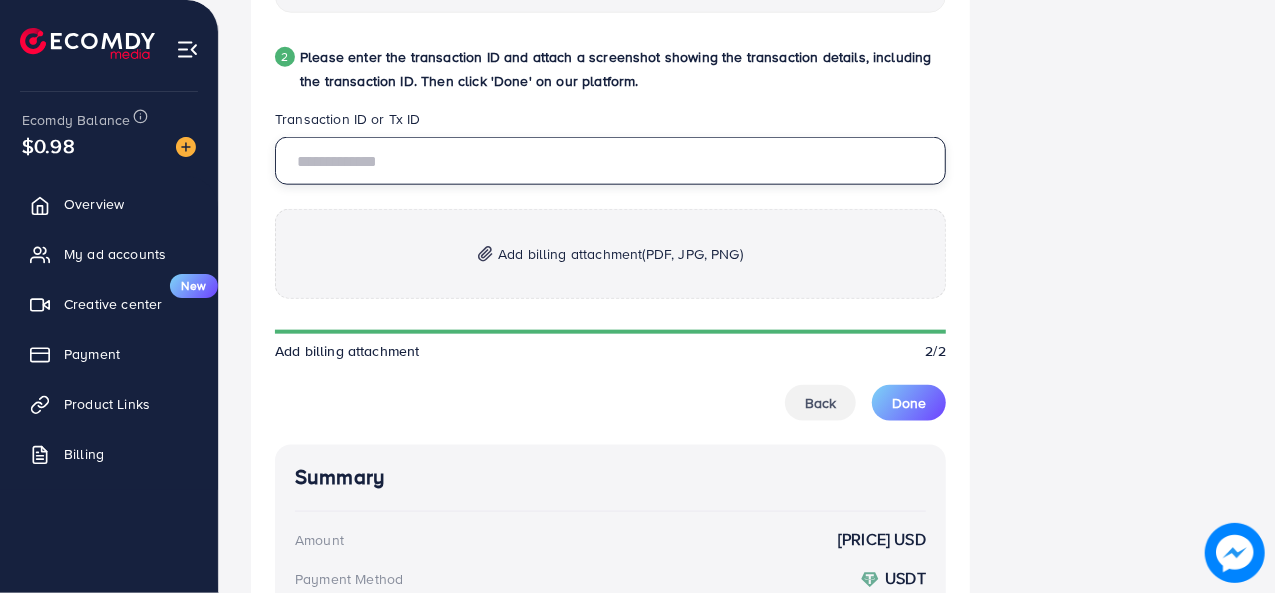 click at bounding box center (610, 161) 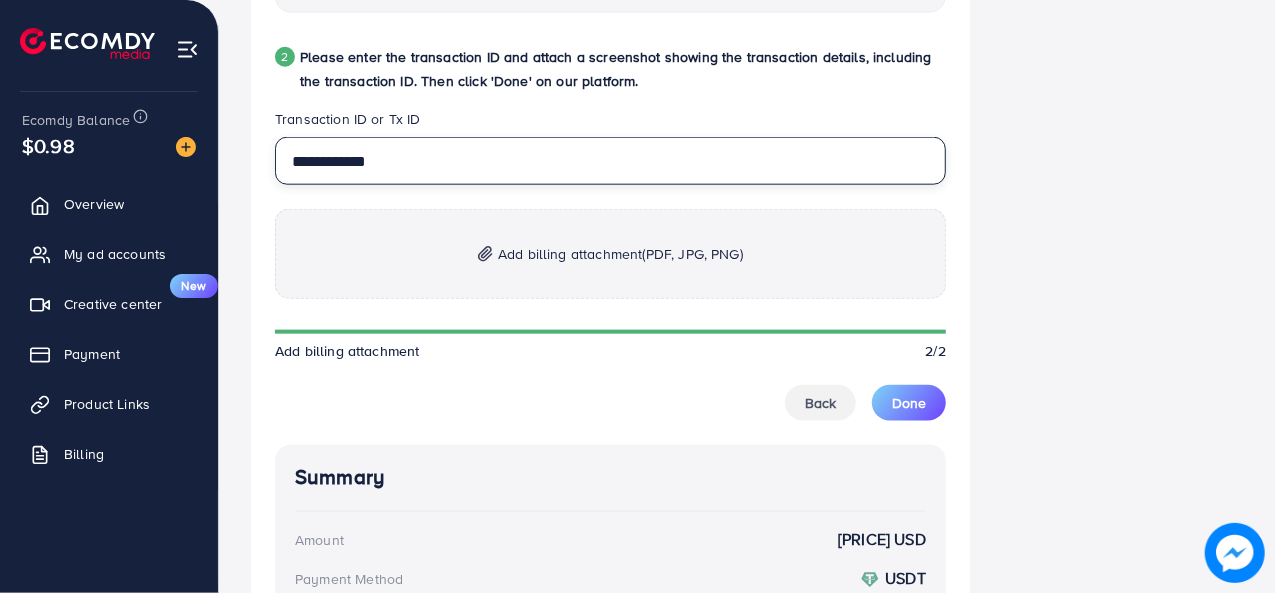 type on "**********" 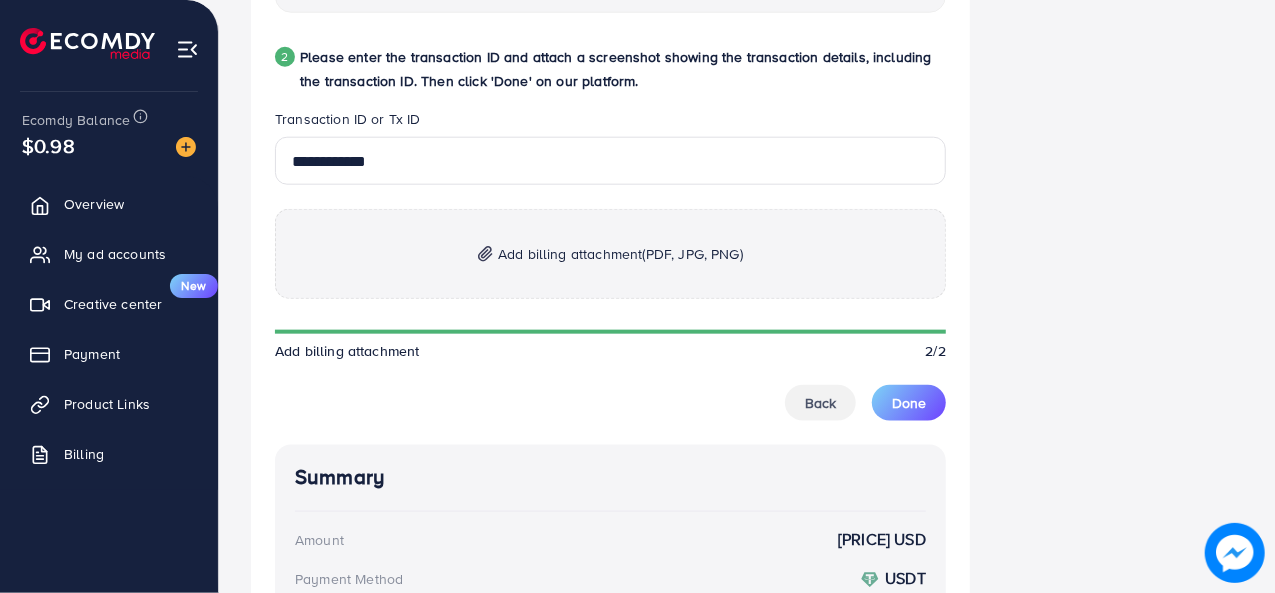 click on "Add billing attachment  (PDF, JPG, PNG)" at bounding box center [610, 254] 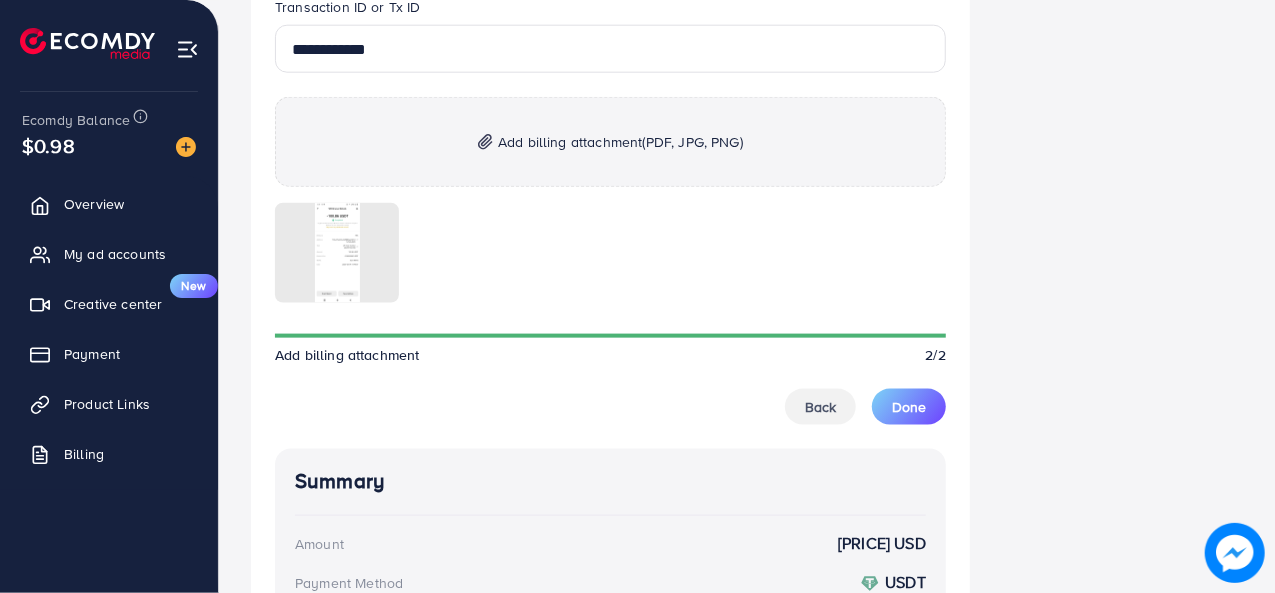 scroll, scrollTop: 1508, scrollLeft: 0, axis: vertical 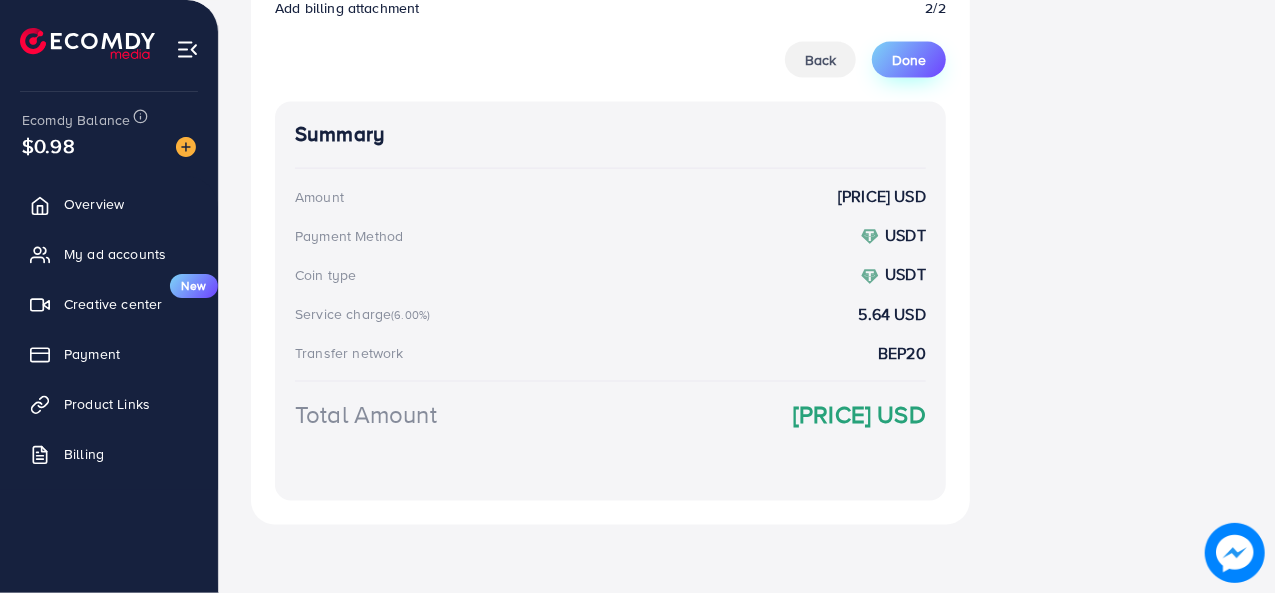 click on "Done" at bounding box center [909, 60] 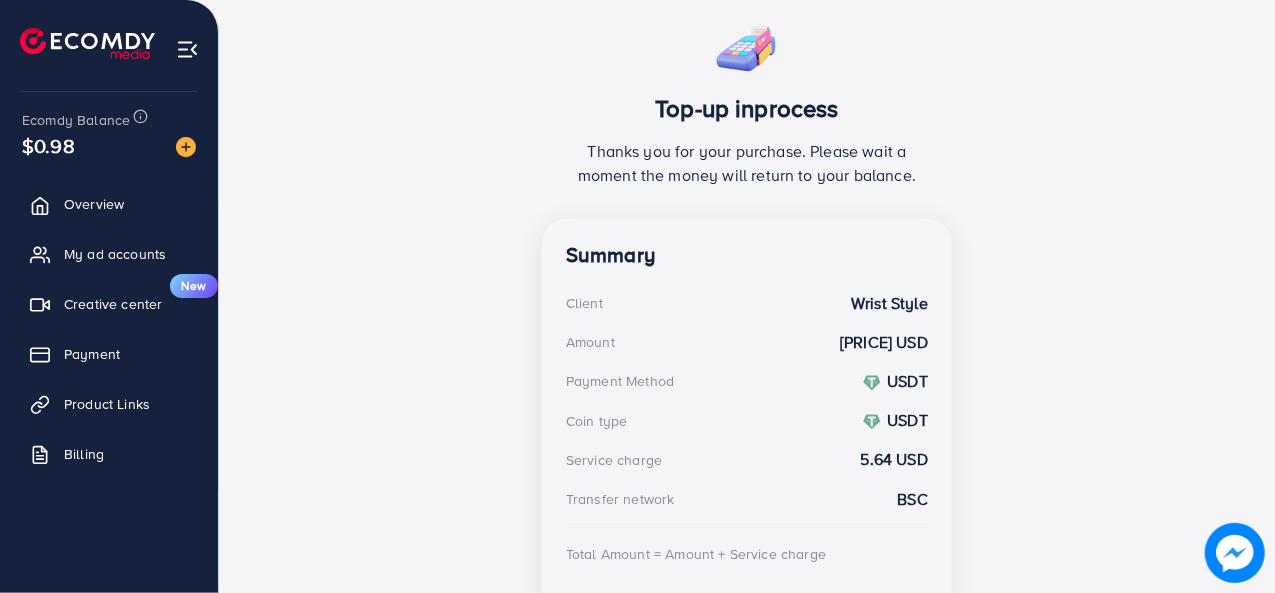 scroll, scrollTop: 361, scrollLeft: 0, axis: vertical 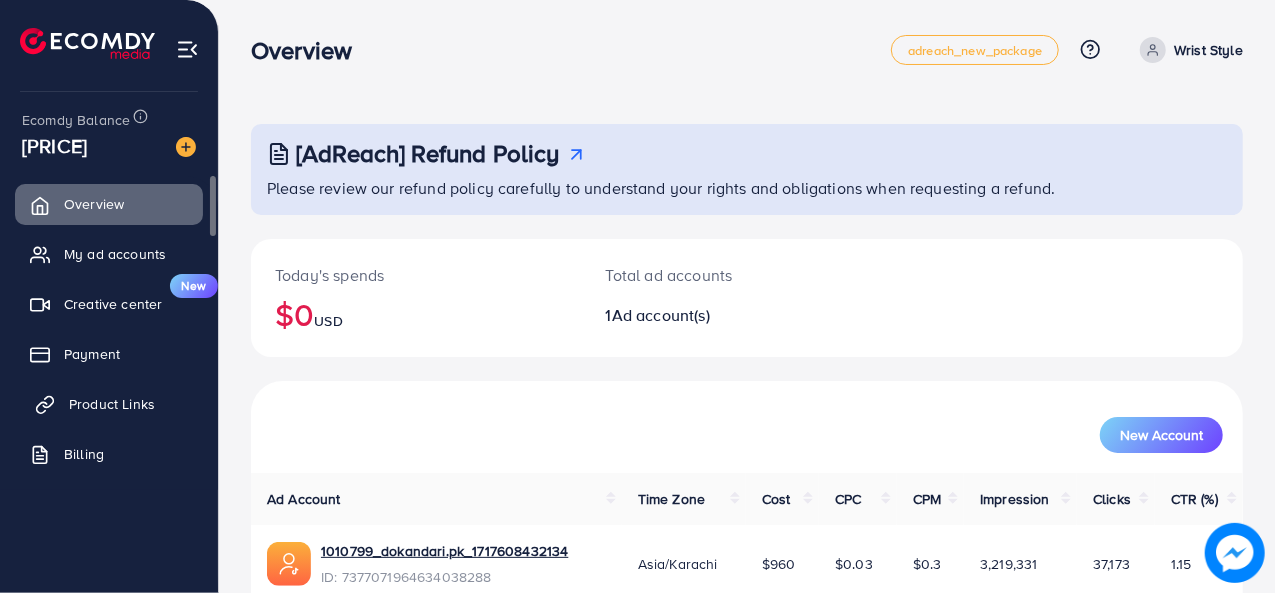 click on "Product Links" at bounding box center (109, 404) 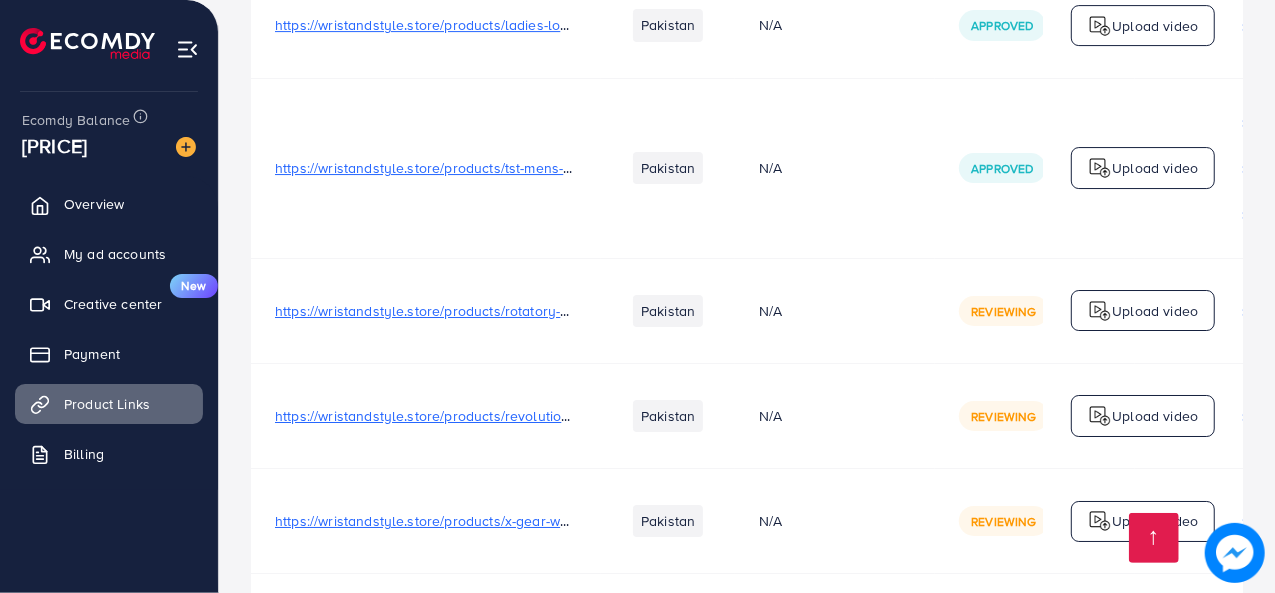 scroll, scrollTop: 11308, scrollLeft: 0, axis: vertical 